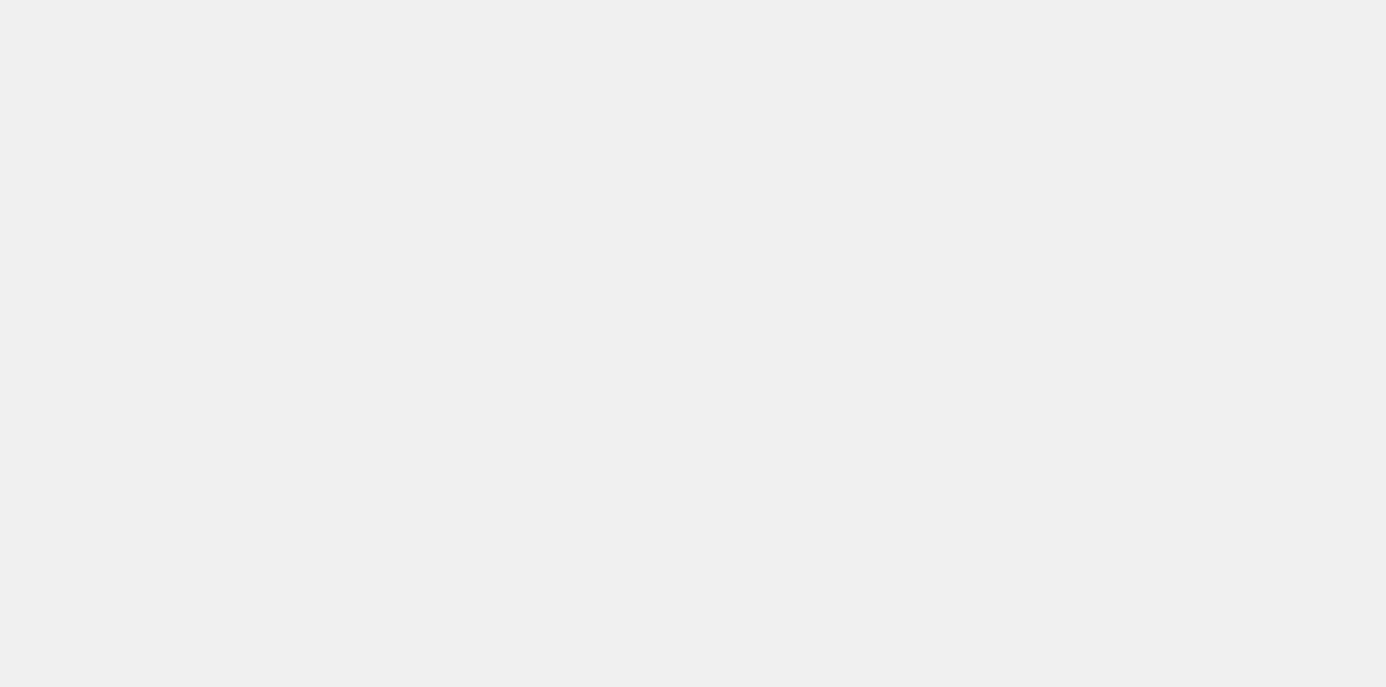 scroll, scrollTop: 0, scrollLeft: 0, axis: both 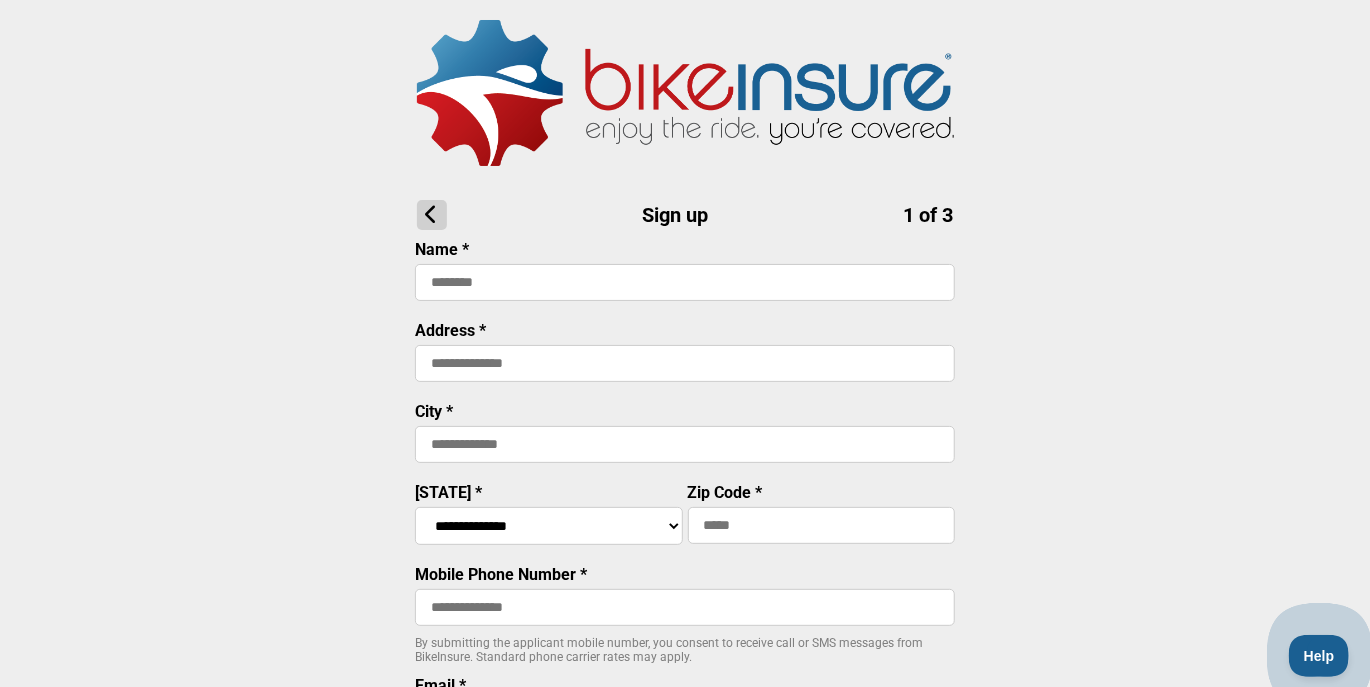 click at bounding box center (685, 282) 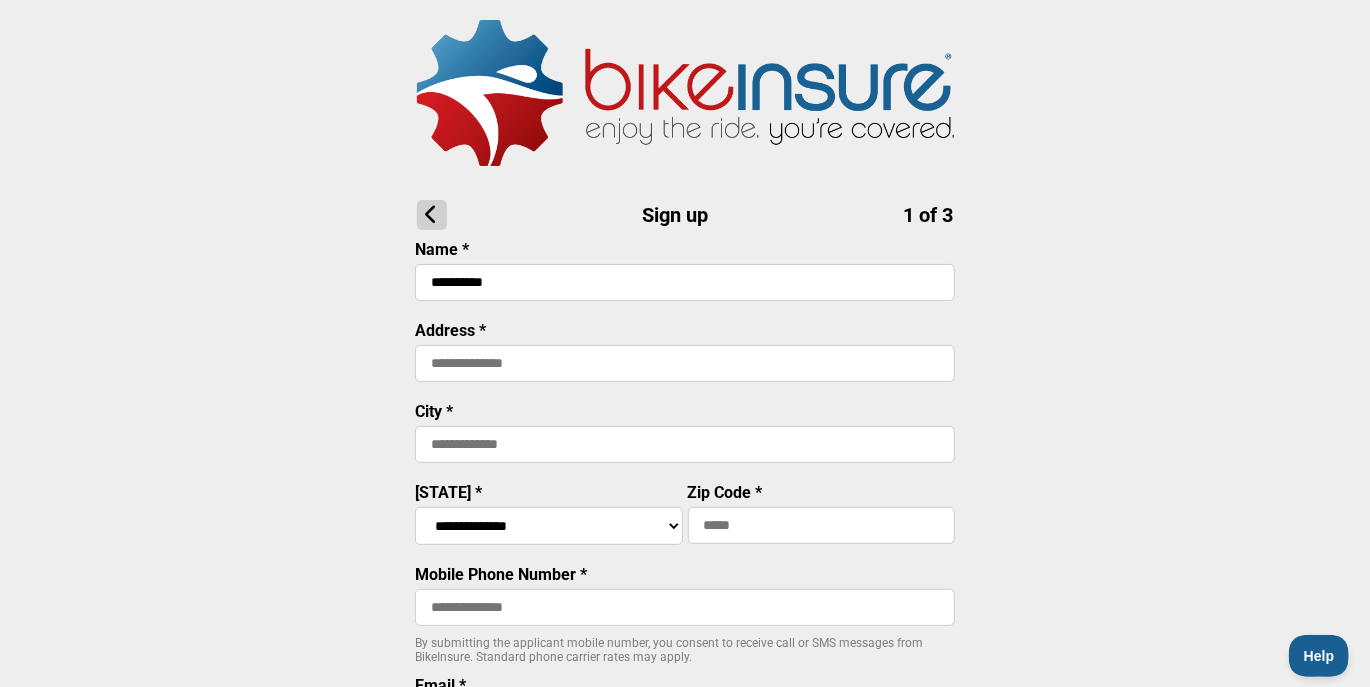type on "**********" 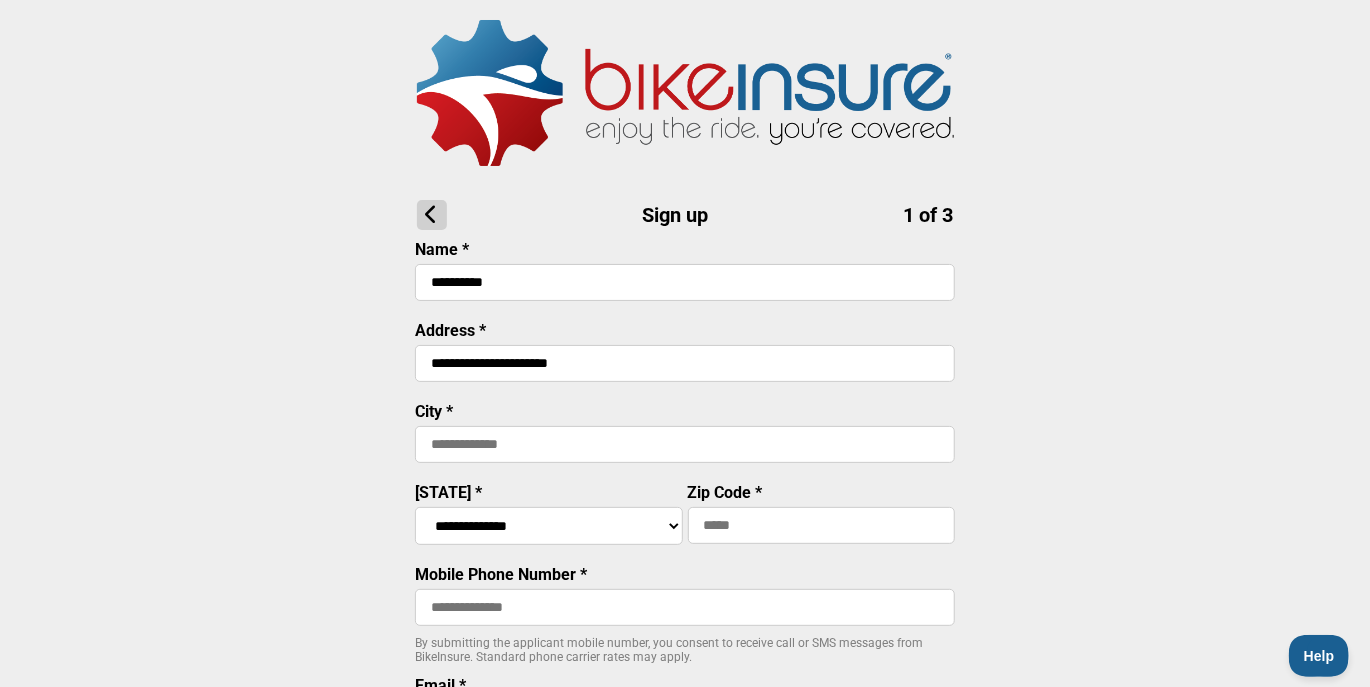 type on "**********" 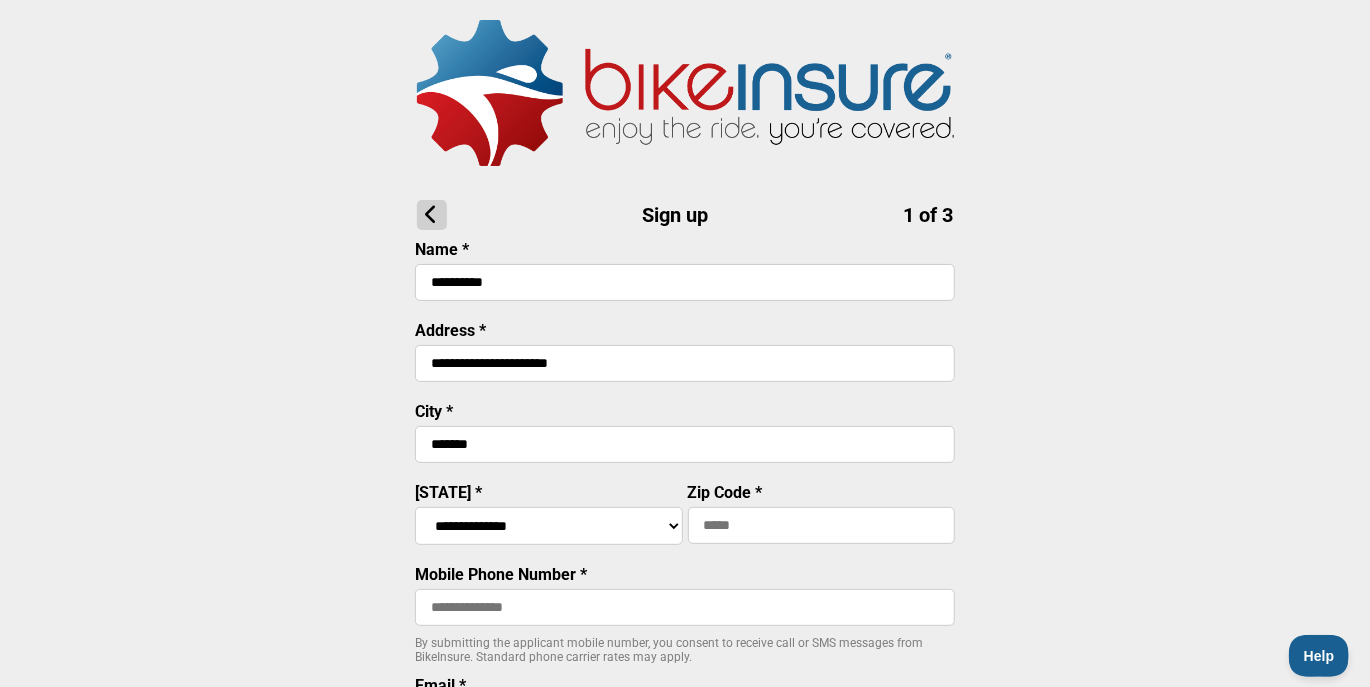 type on "*******" 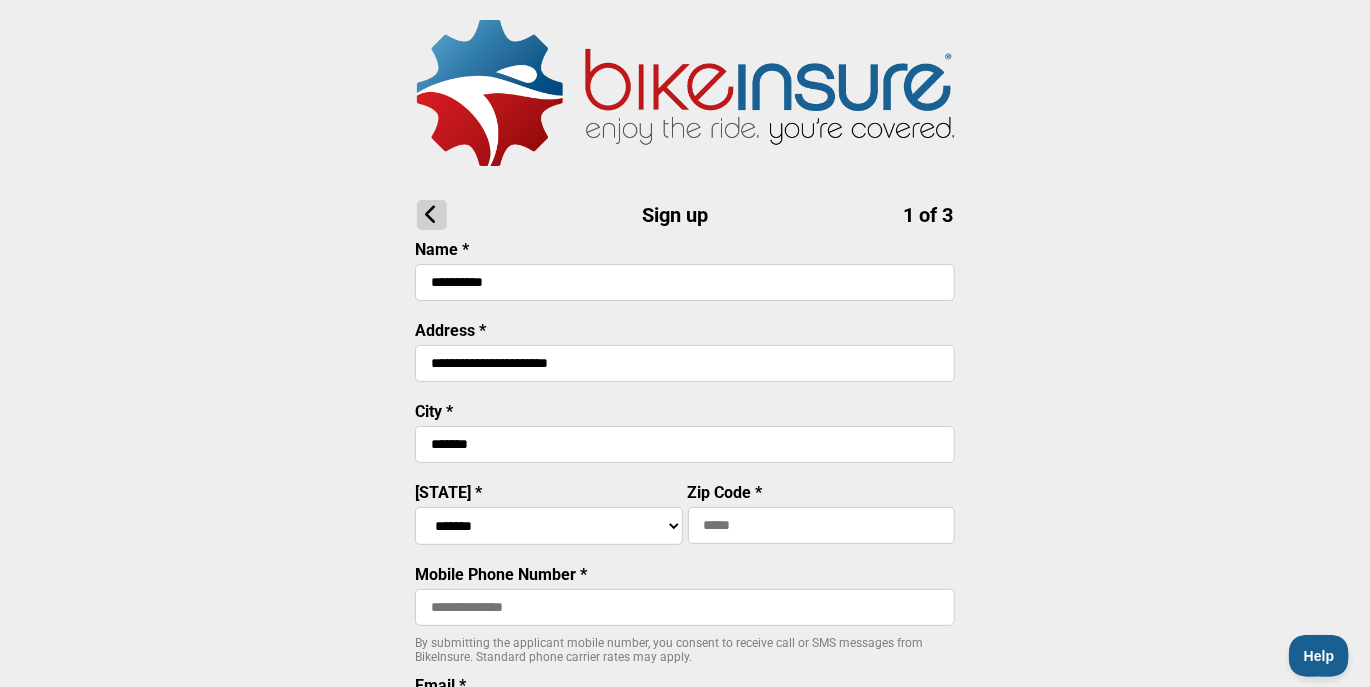 select on "****" 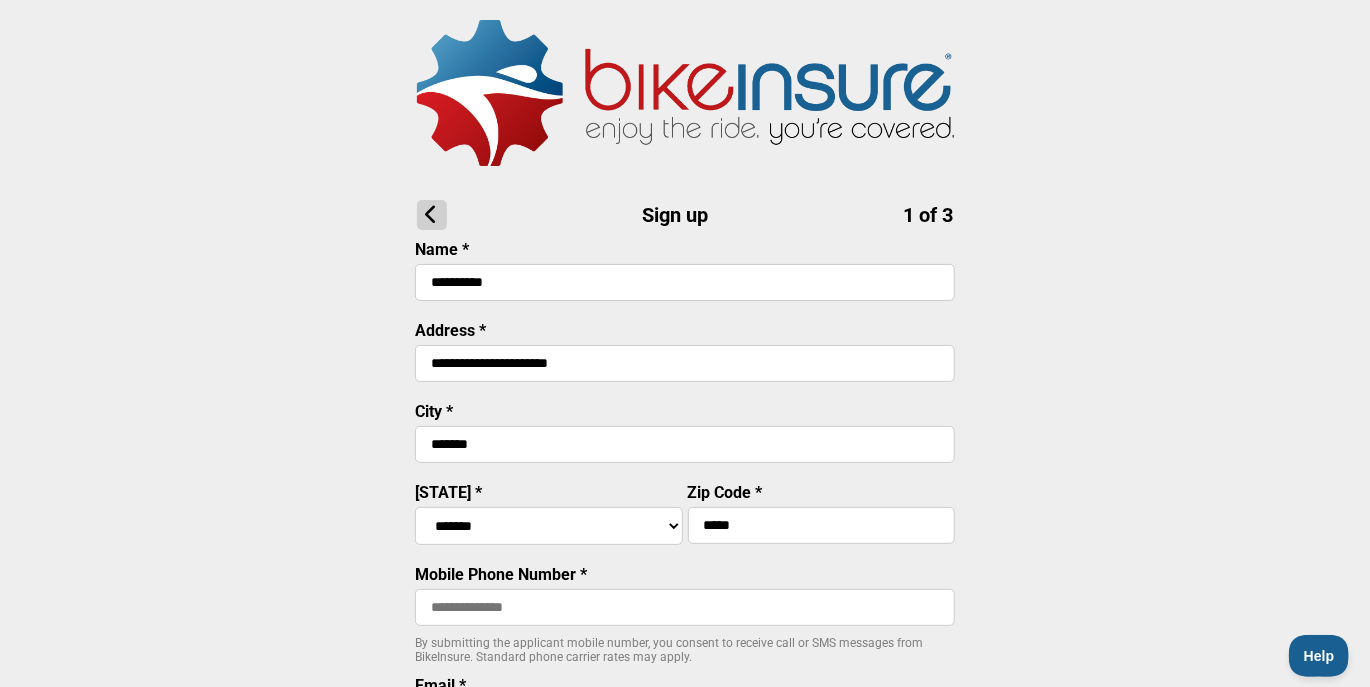 type on "*****" 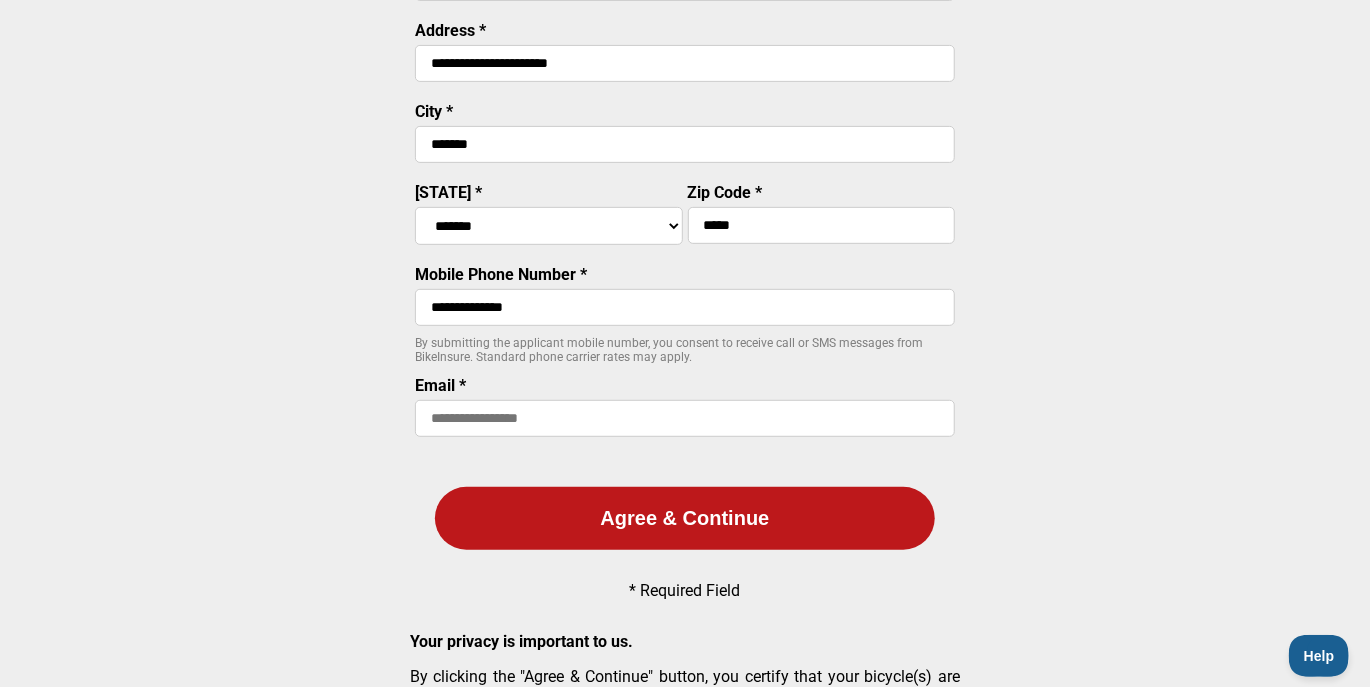 scroll, scrollTop: 400, scrollLeft: 0, axis: vertical 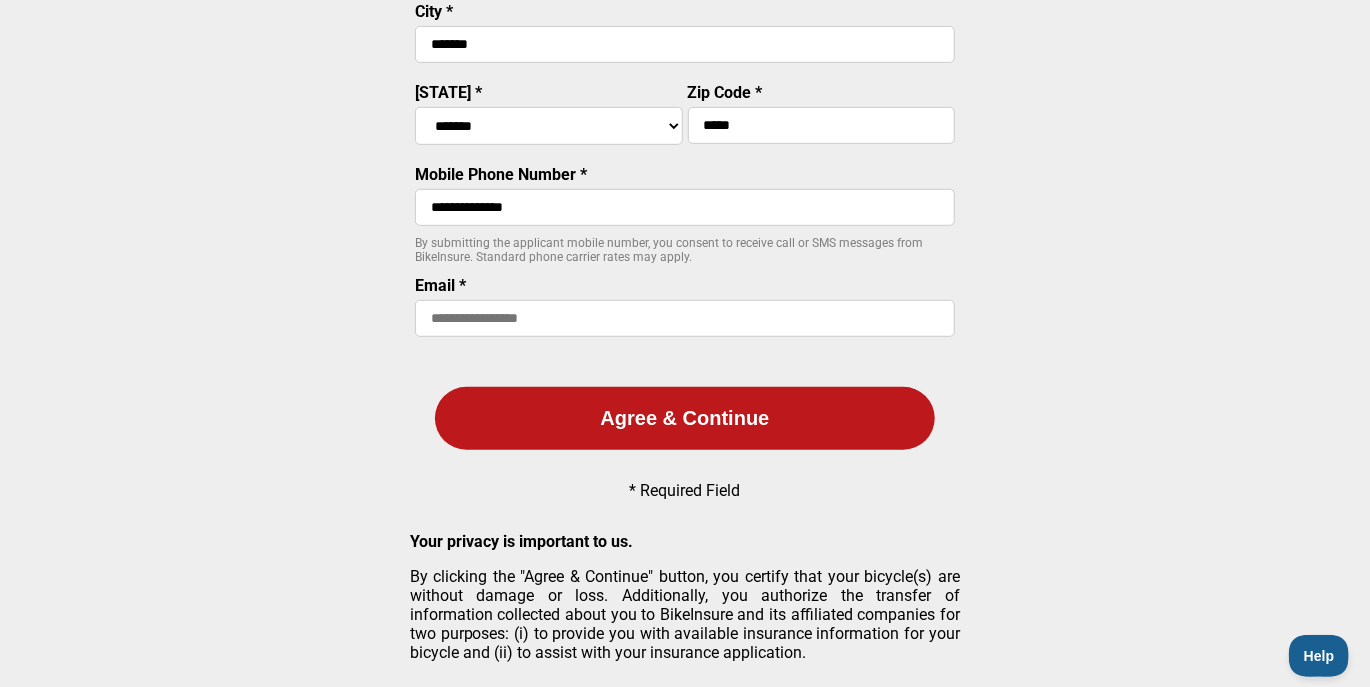 type on "**********" 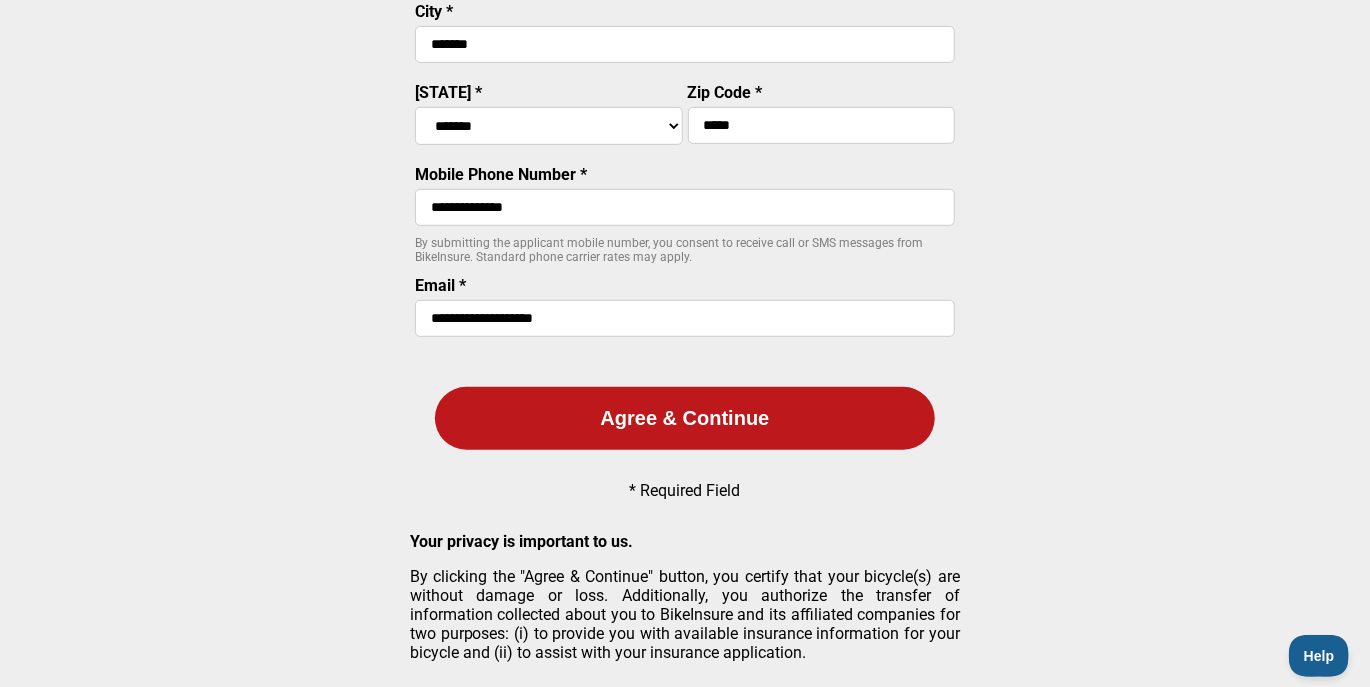 type on "**********" 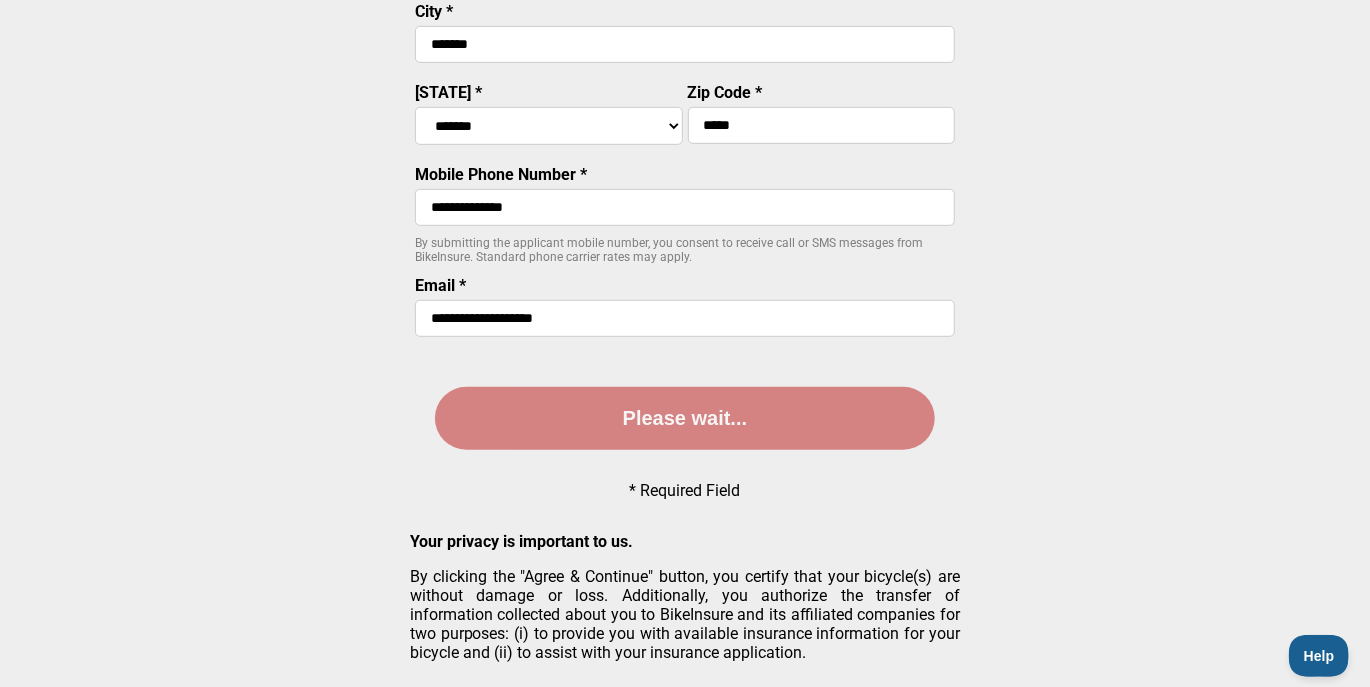 scroll, scrollTop: 0, scrollLeft: 0, axis: both 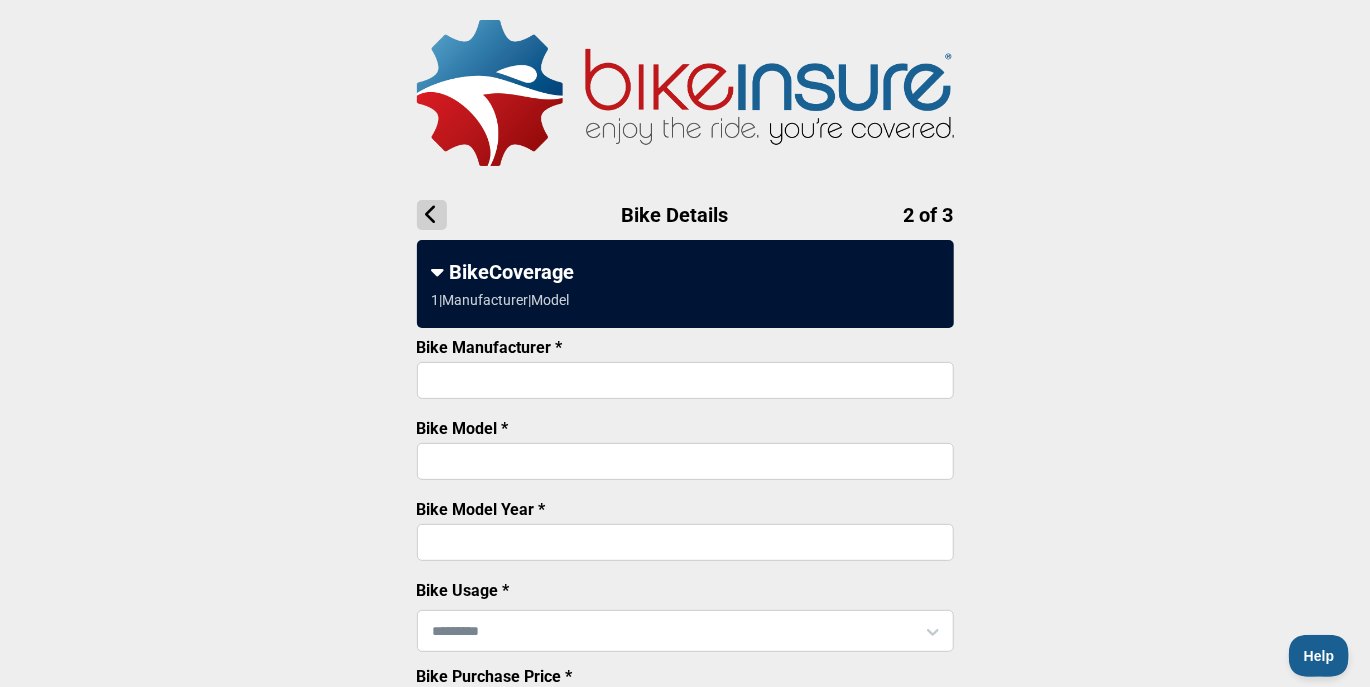 click on "Bike Manufacturer   *" at bounding box center [685, 380] 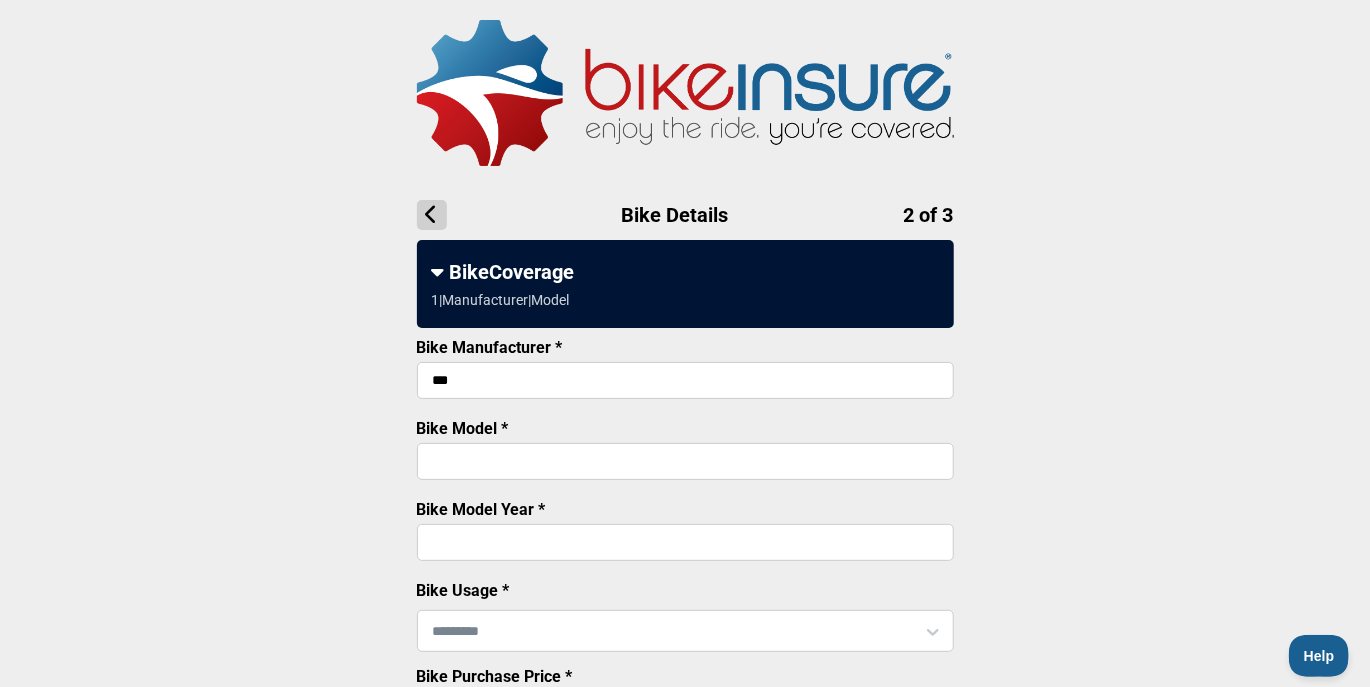 type on "***" 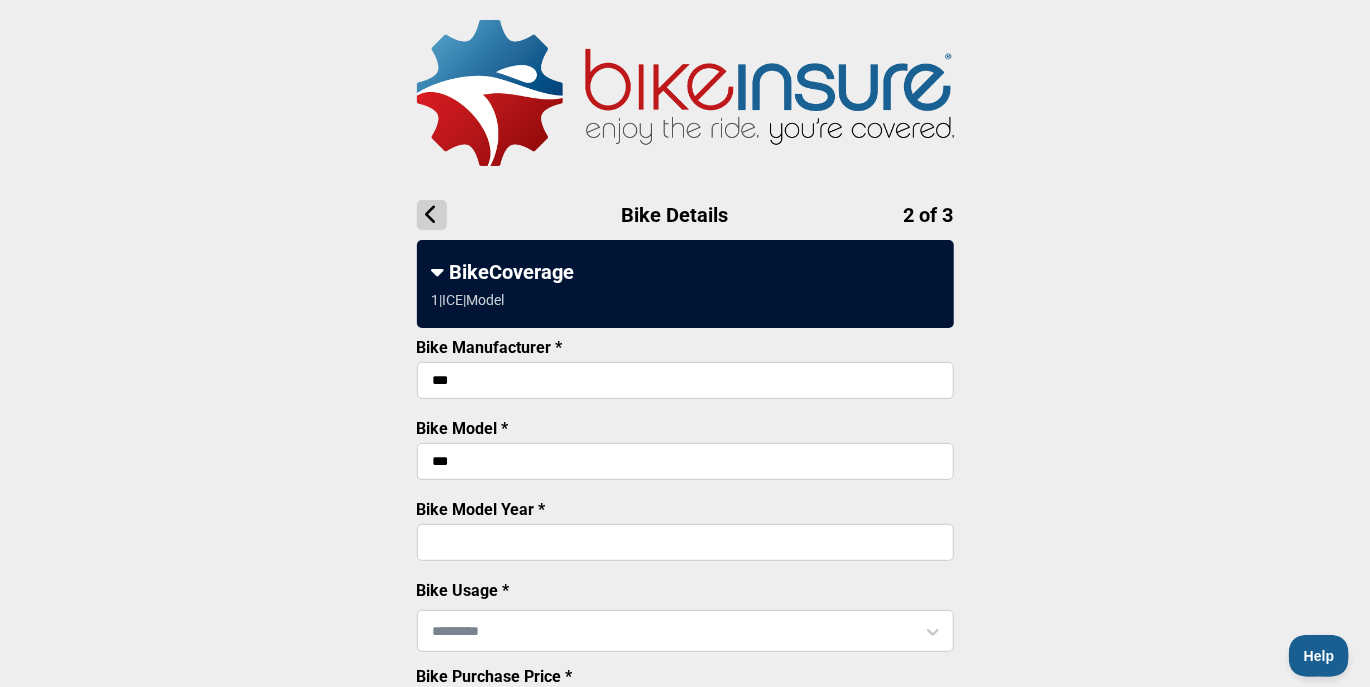 type on "***" 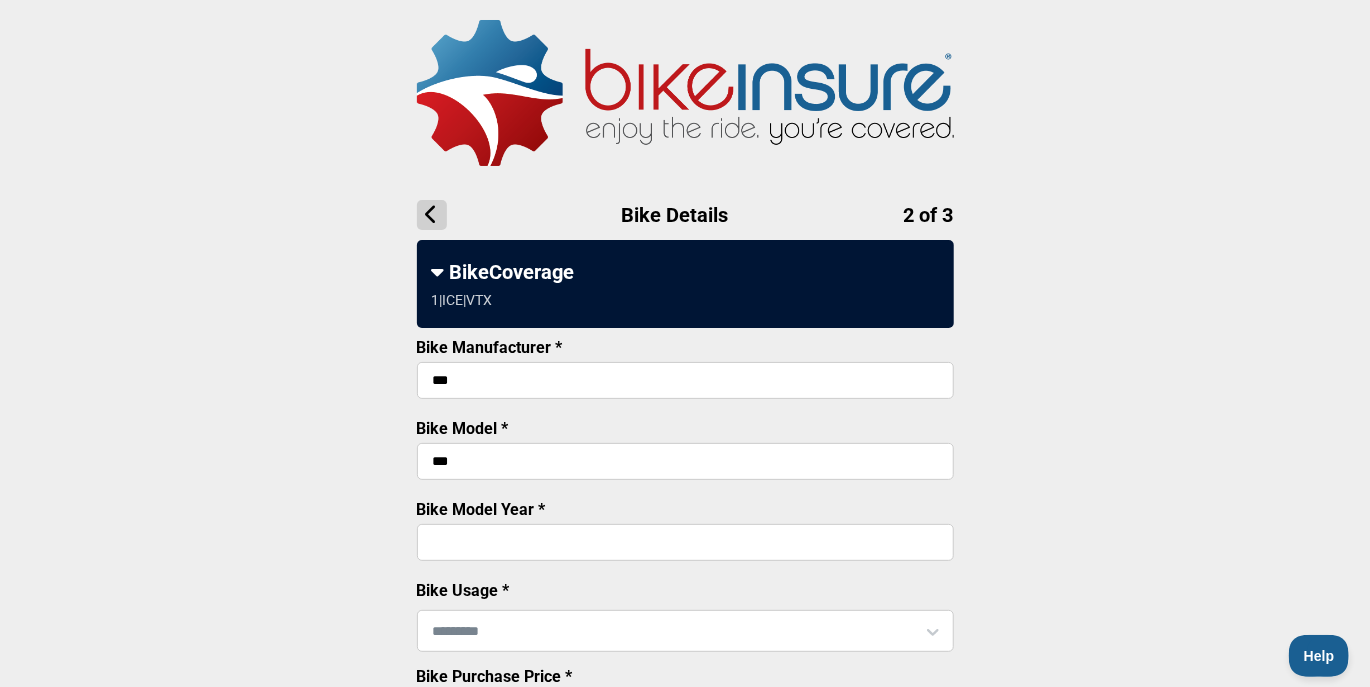 type on "****" 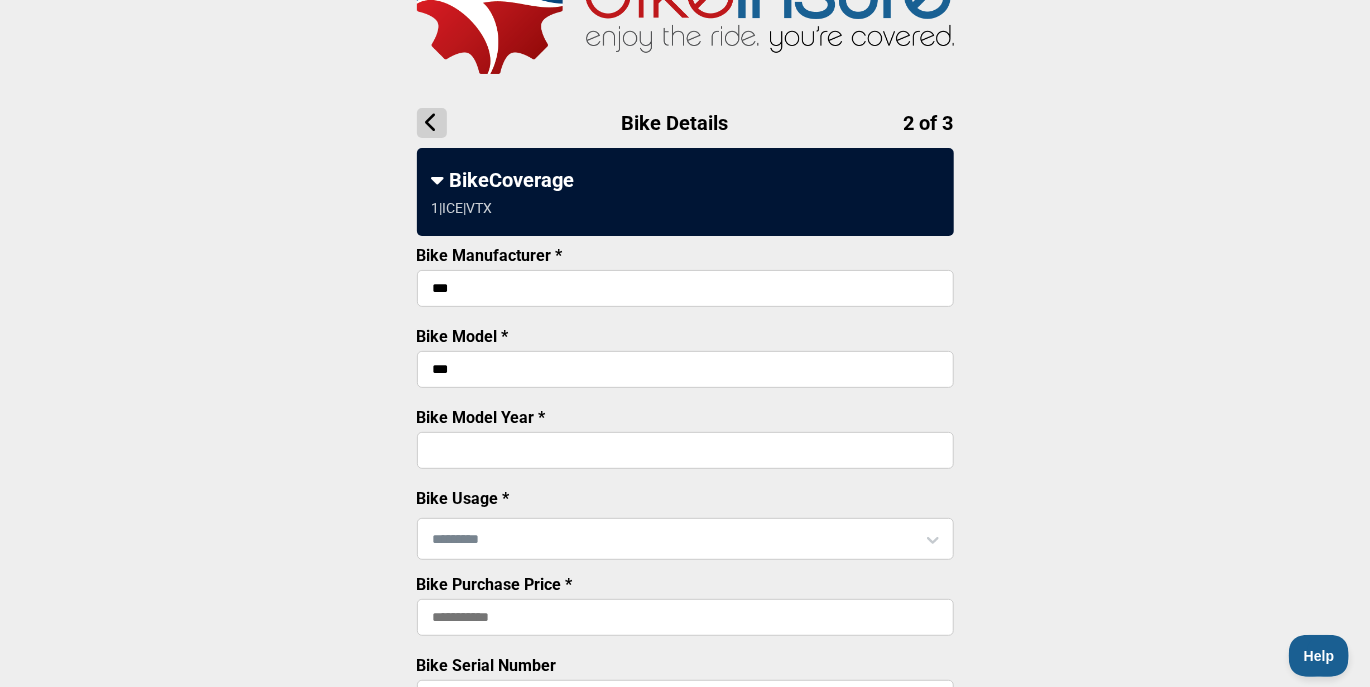scroll, scrollTop: 200, scrollLeft: 0, axis: vertical 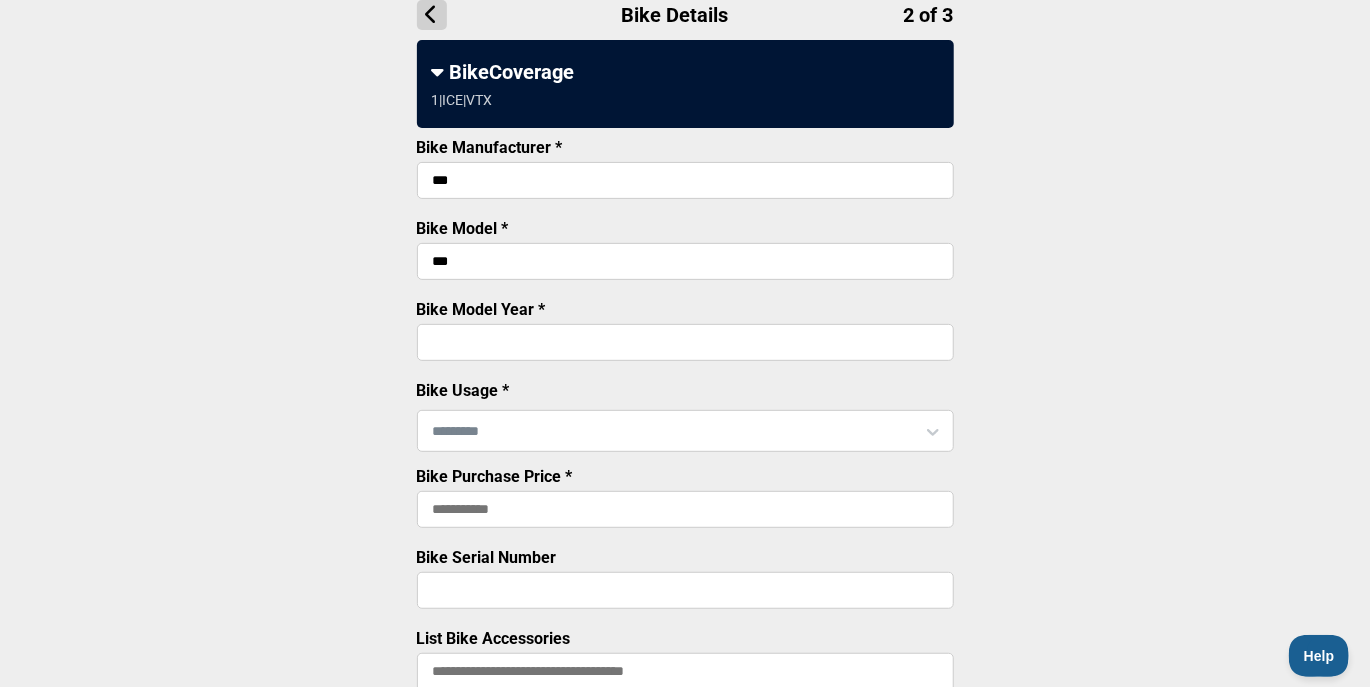 click at bounding box center (685, 431) 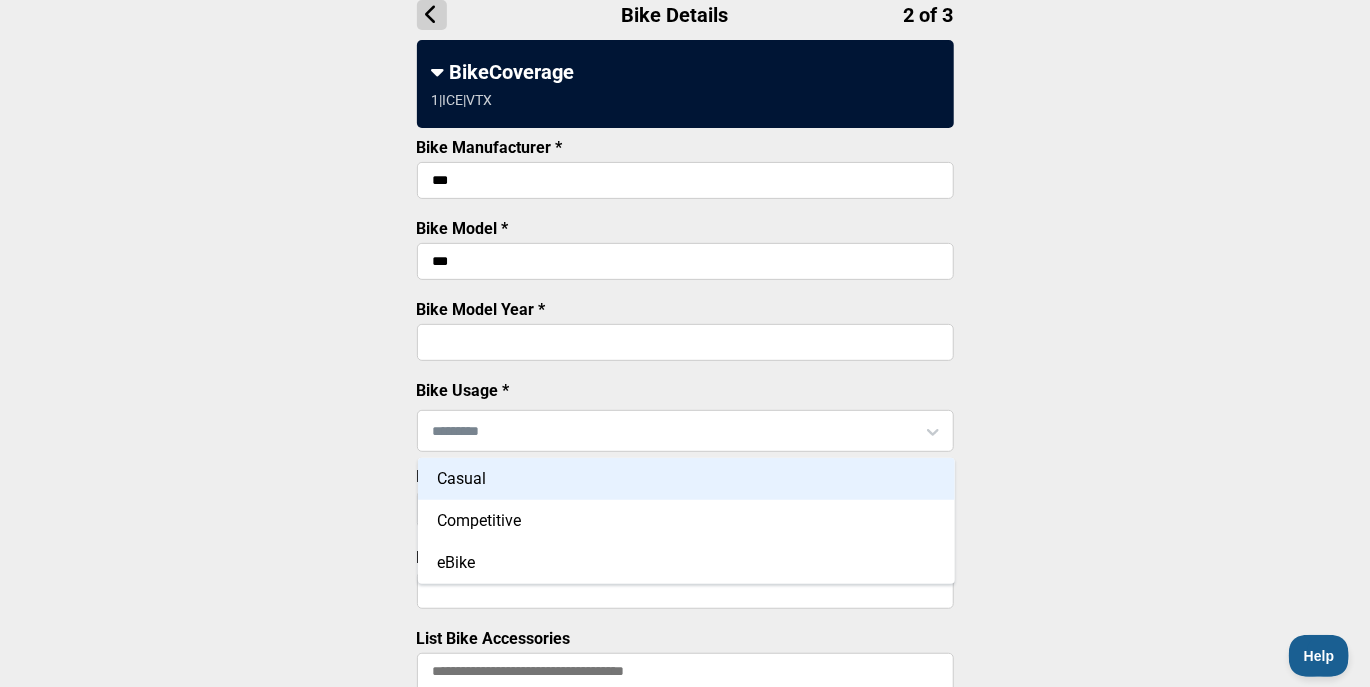 click on "Casual" at bounding box center (686, 479) 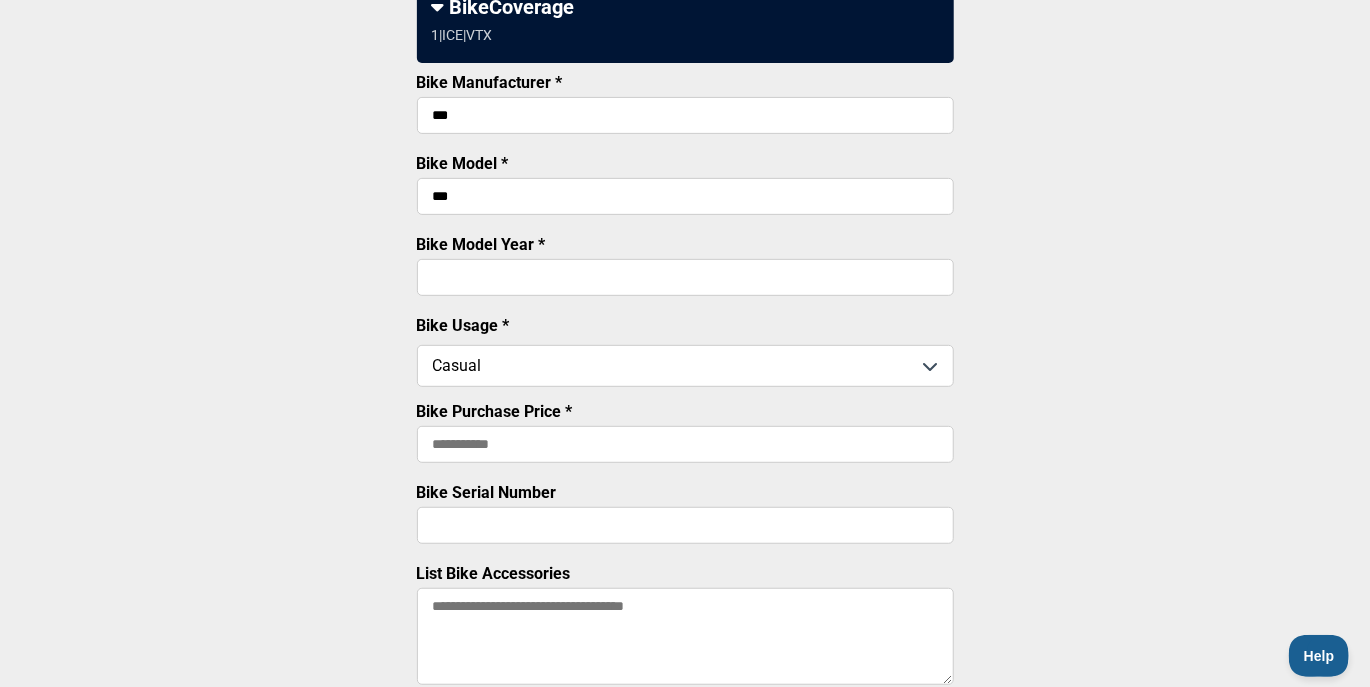 scroll, scrollTop: 300, scrollLeft: 0, axis: vertical 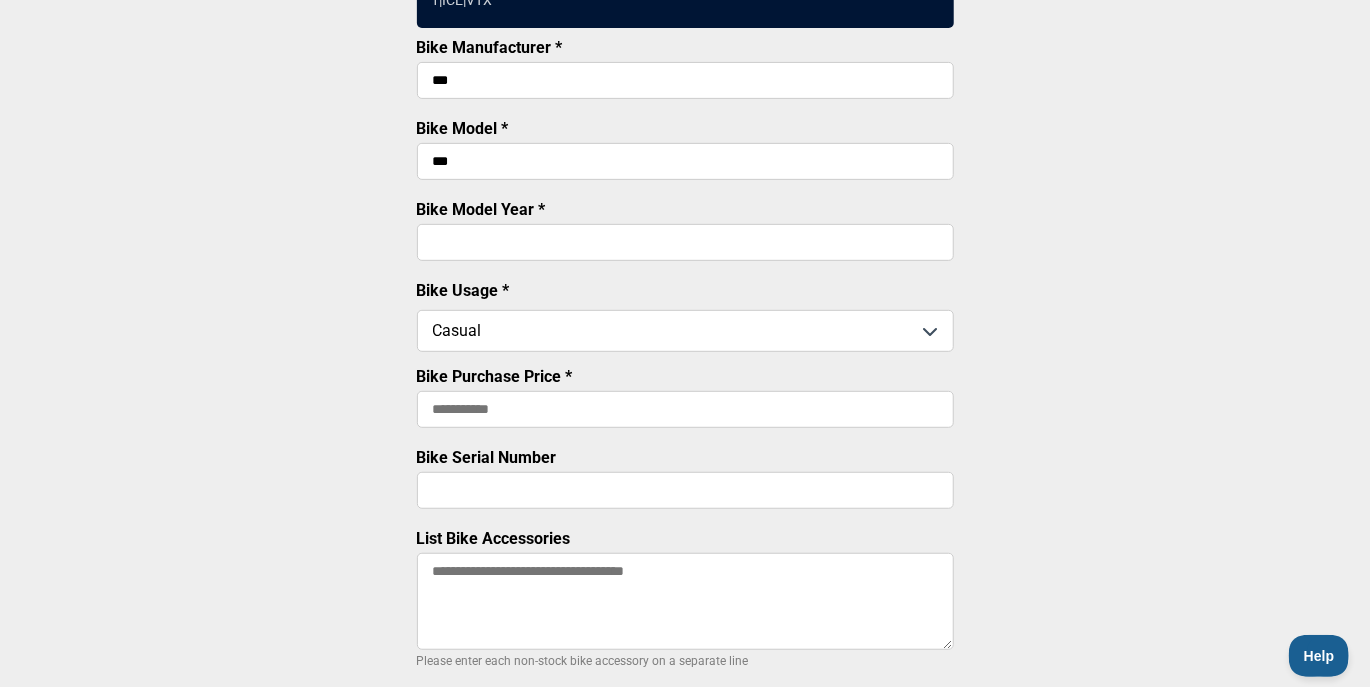 click on "Bike Purchase Price   *" at bounding box center (685, 409) 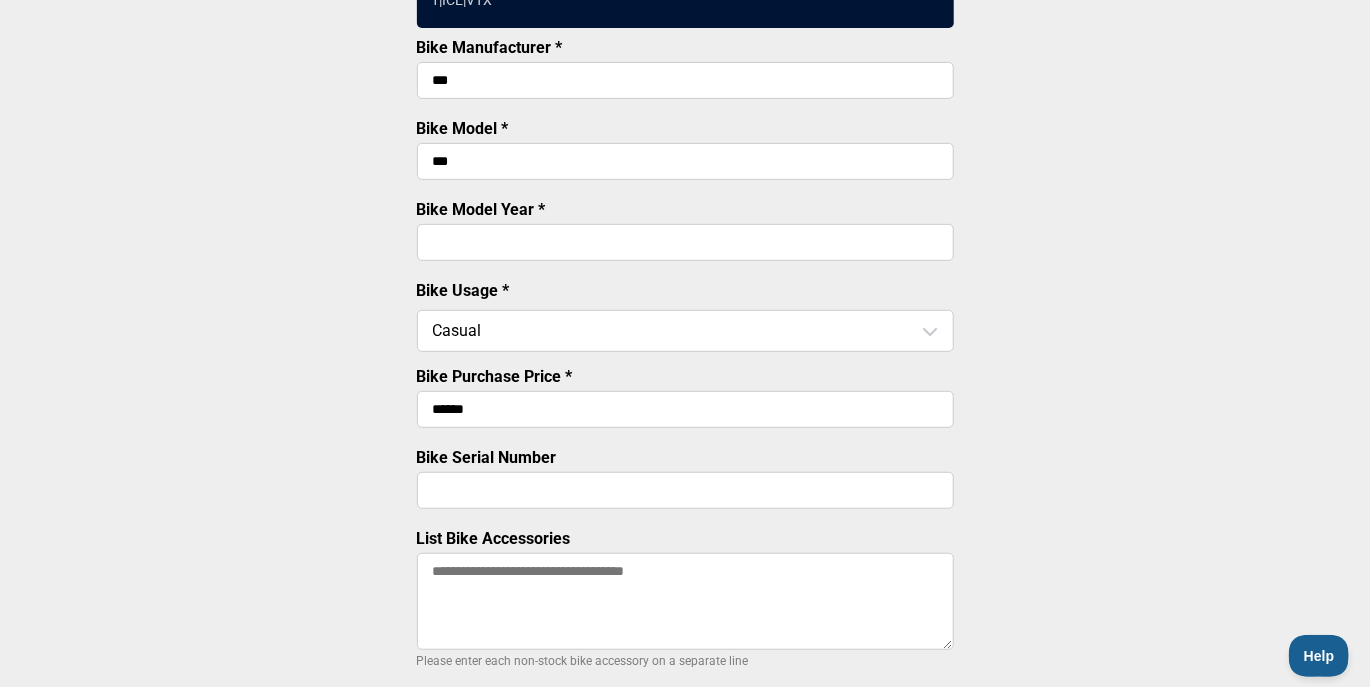 type on "******" 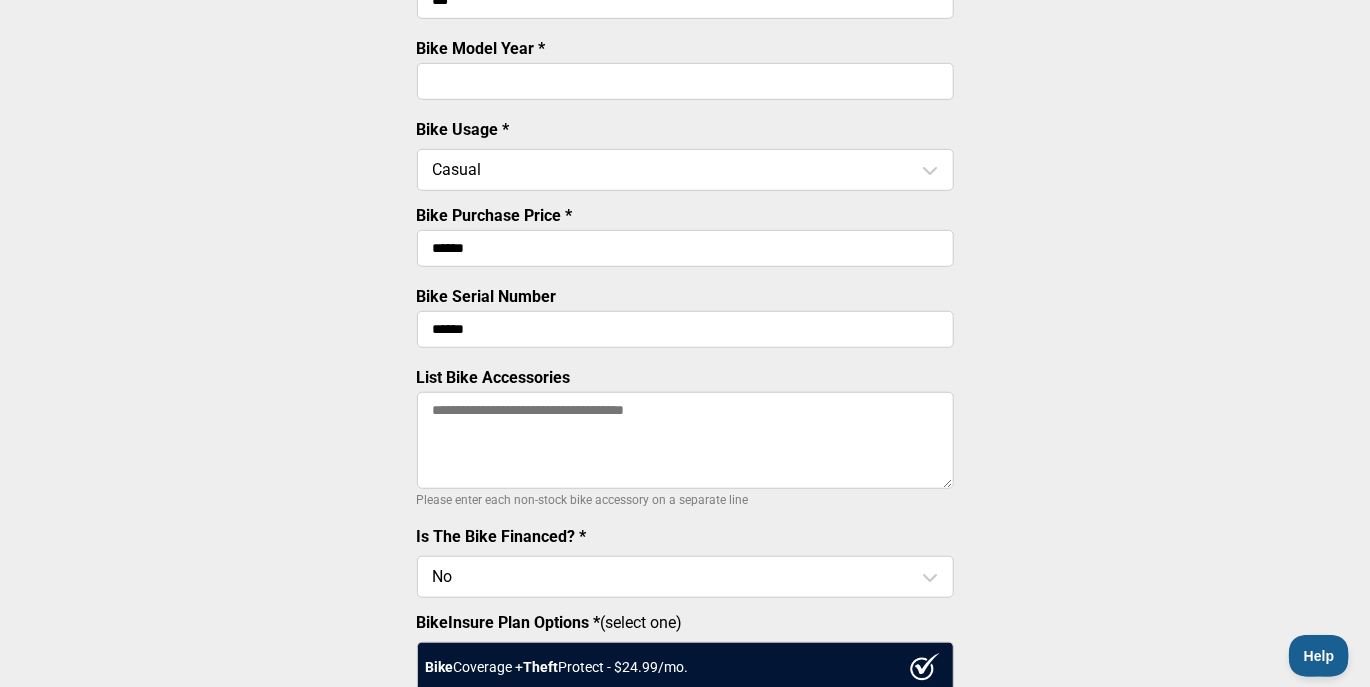 scroll, scrollTop: 500, scrollLeft: 0, axis: vertical 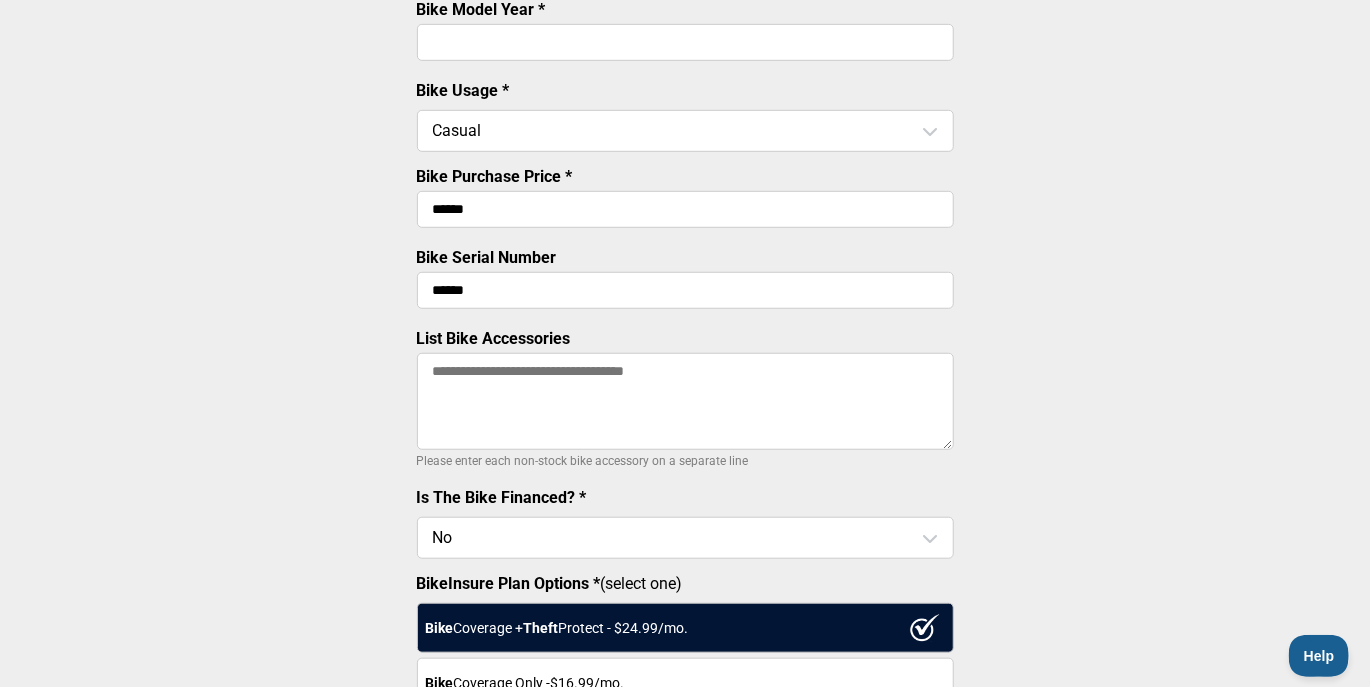 type on "******" 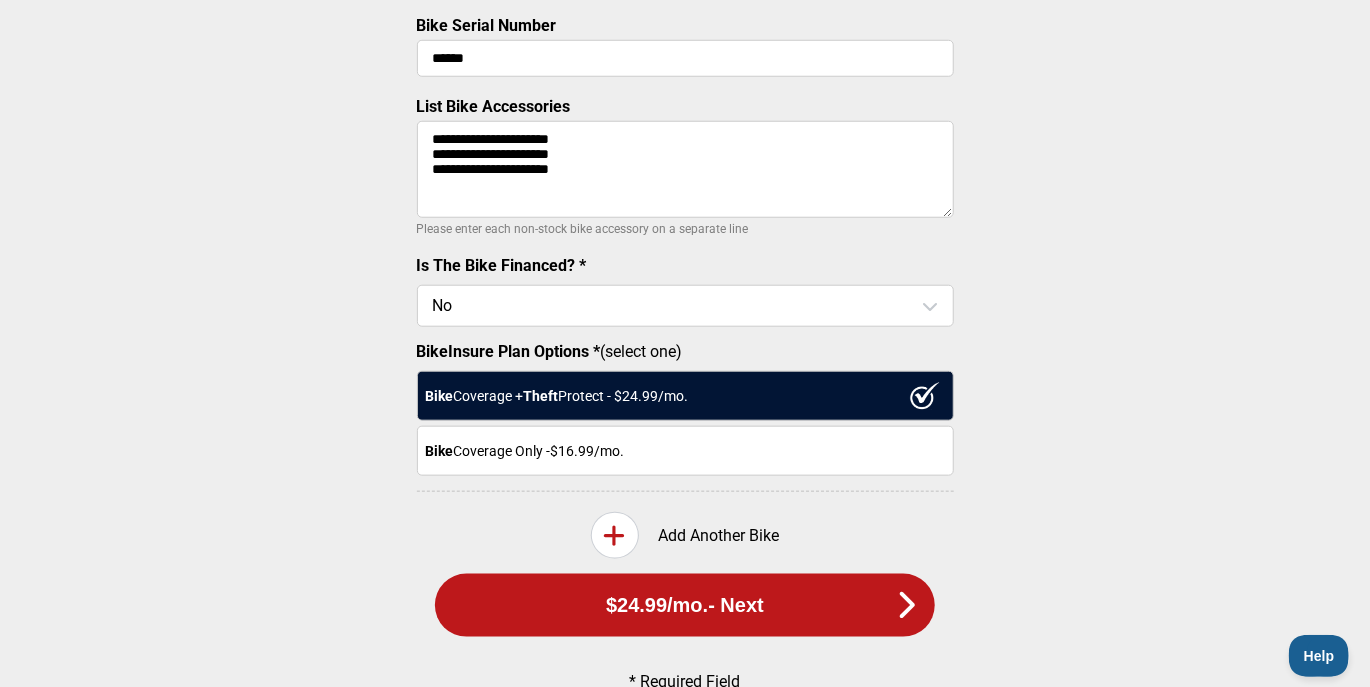 scroll, scrollTop: 794, scrollLeft: 0, axis: vertical 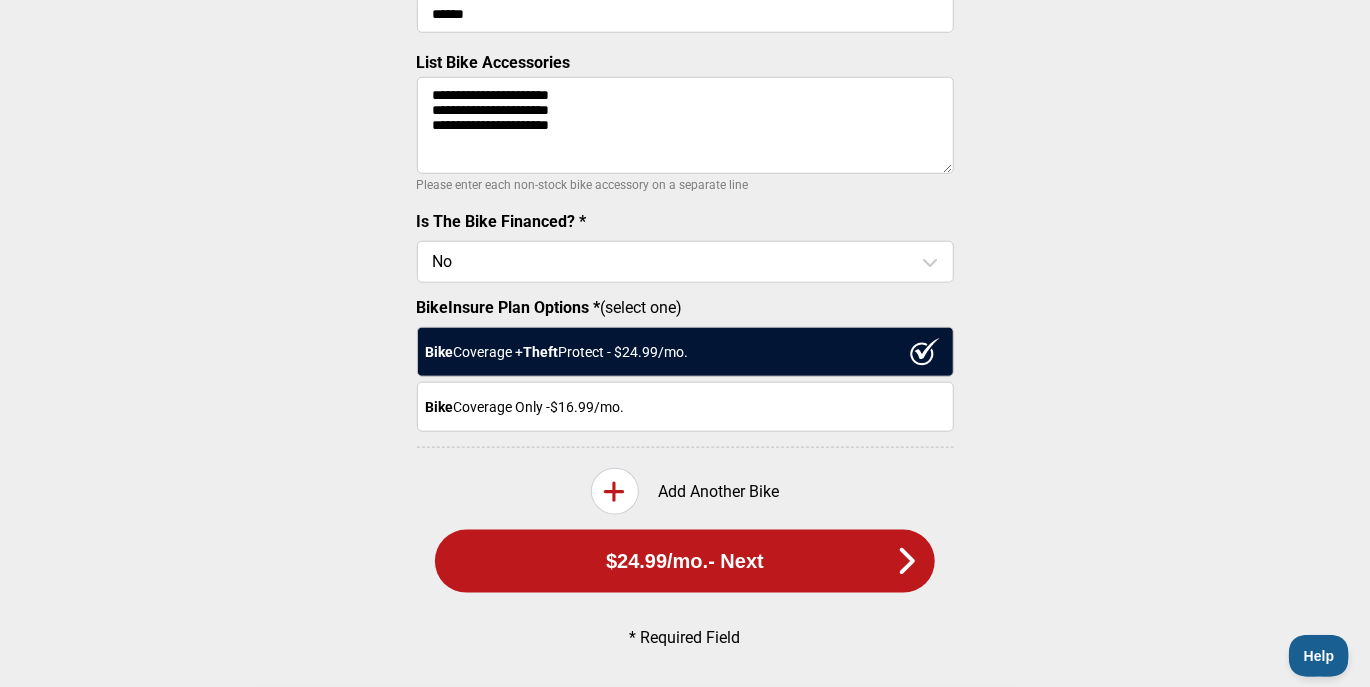 click on "Bike Coverage Only -  $[PRICE] /mo." at bounding box center [685, 407] 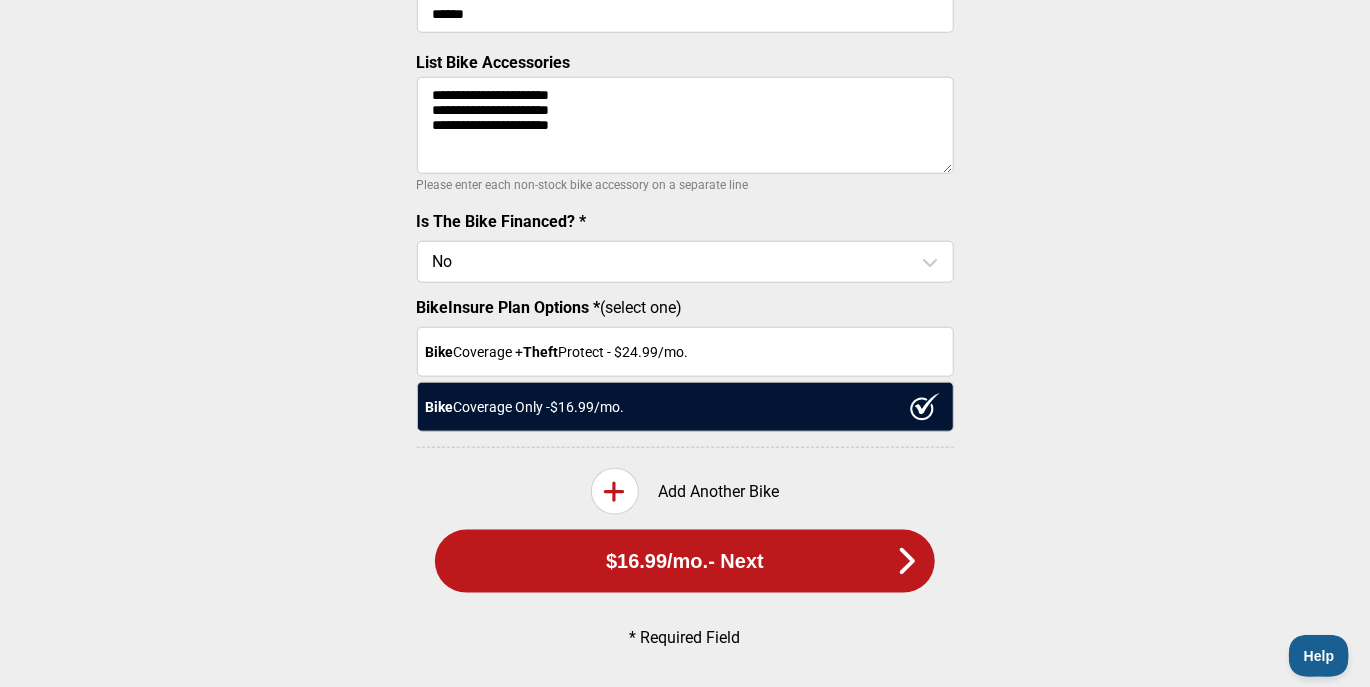 click on "**********" at bounding box center (685, 125) 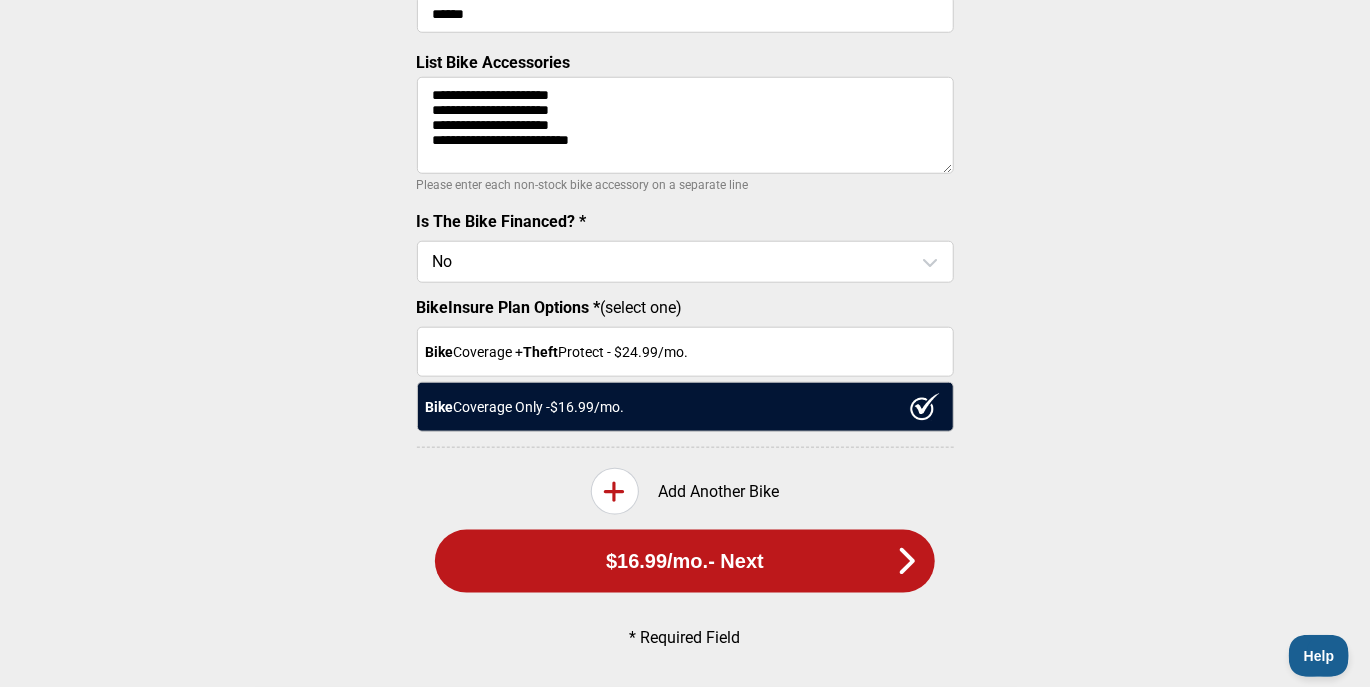 type on "**********" 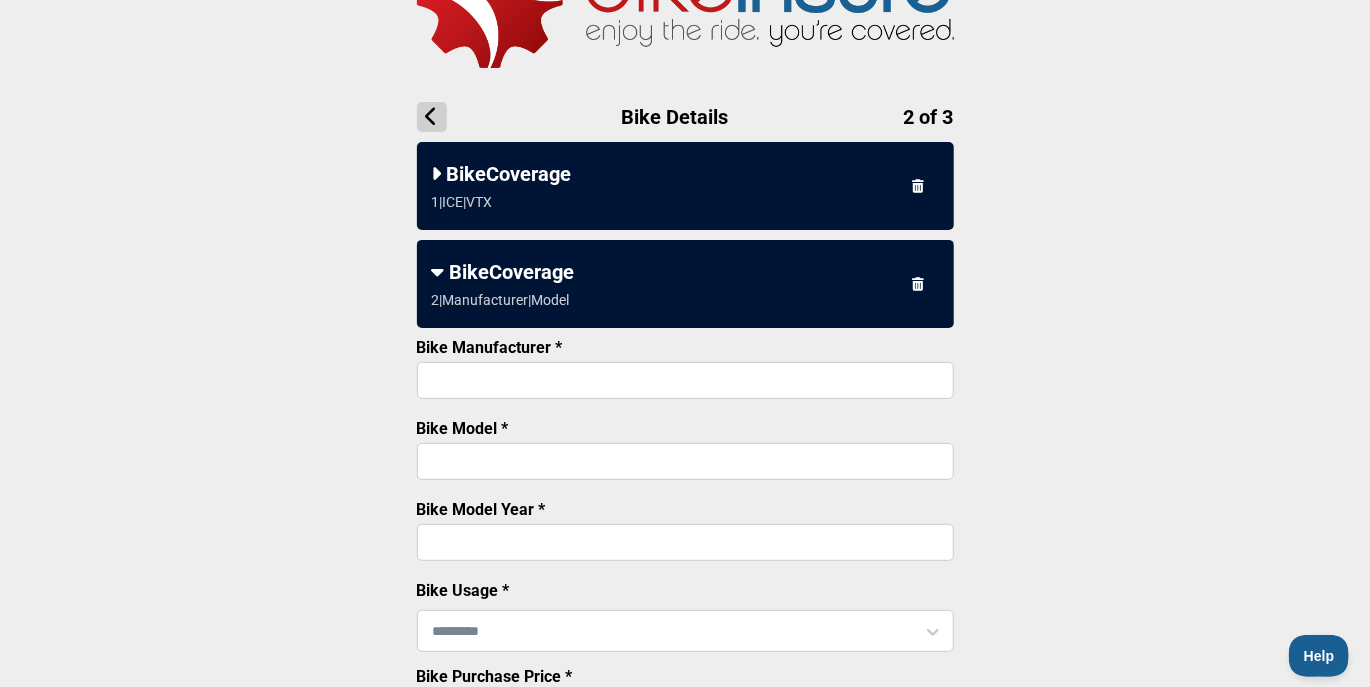 scroll, scrollTop: 94, scrollLeft: 0, axis: vertical 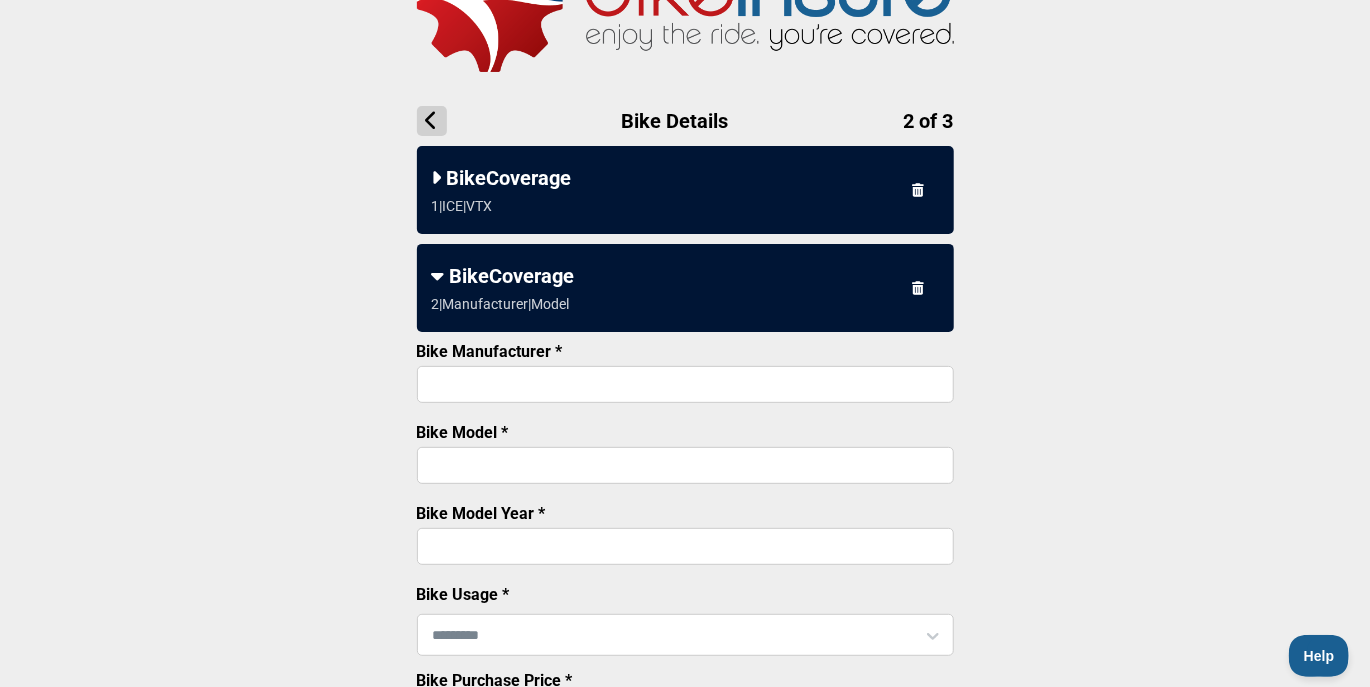 click on "Bike Manufacturer   *" at bounding box center (685, 384) 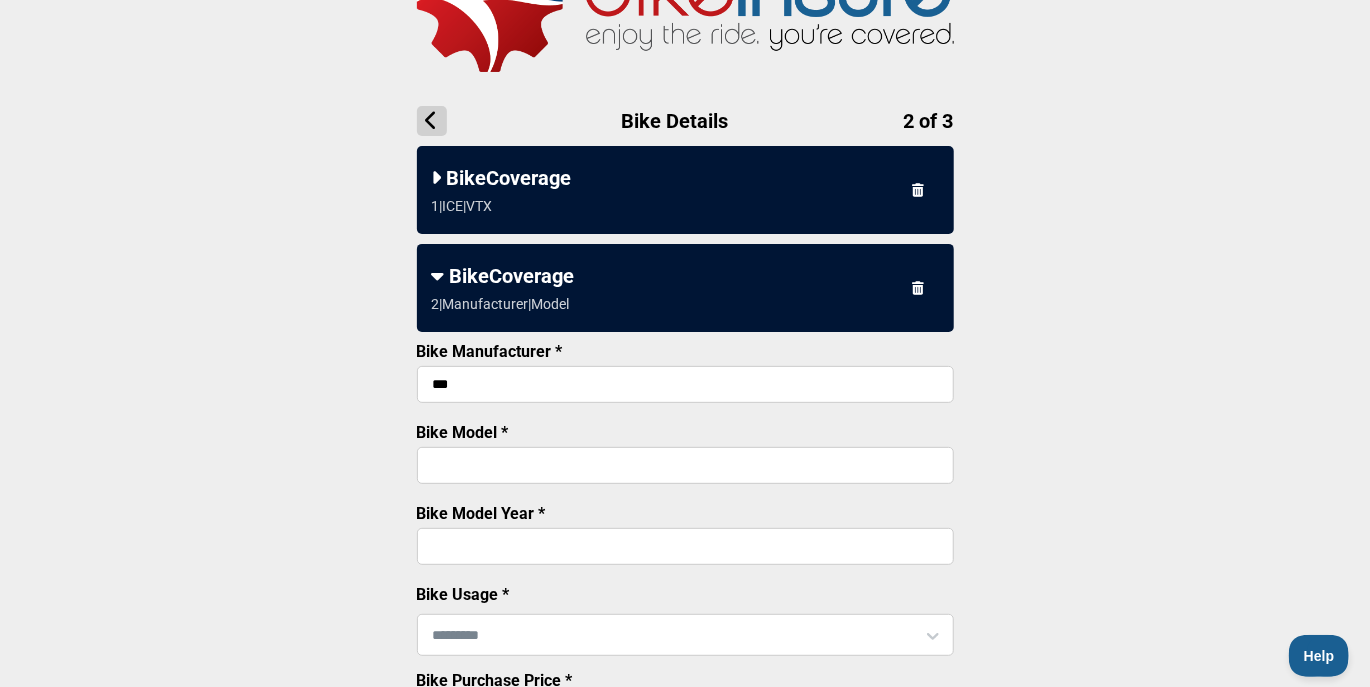 type on "***" 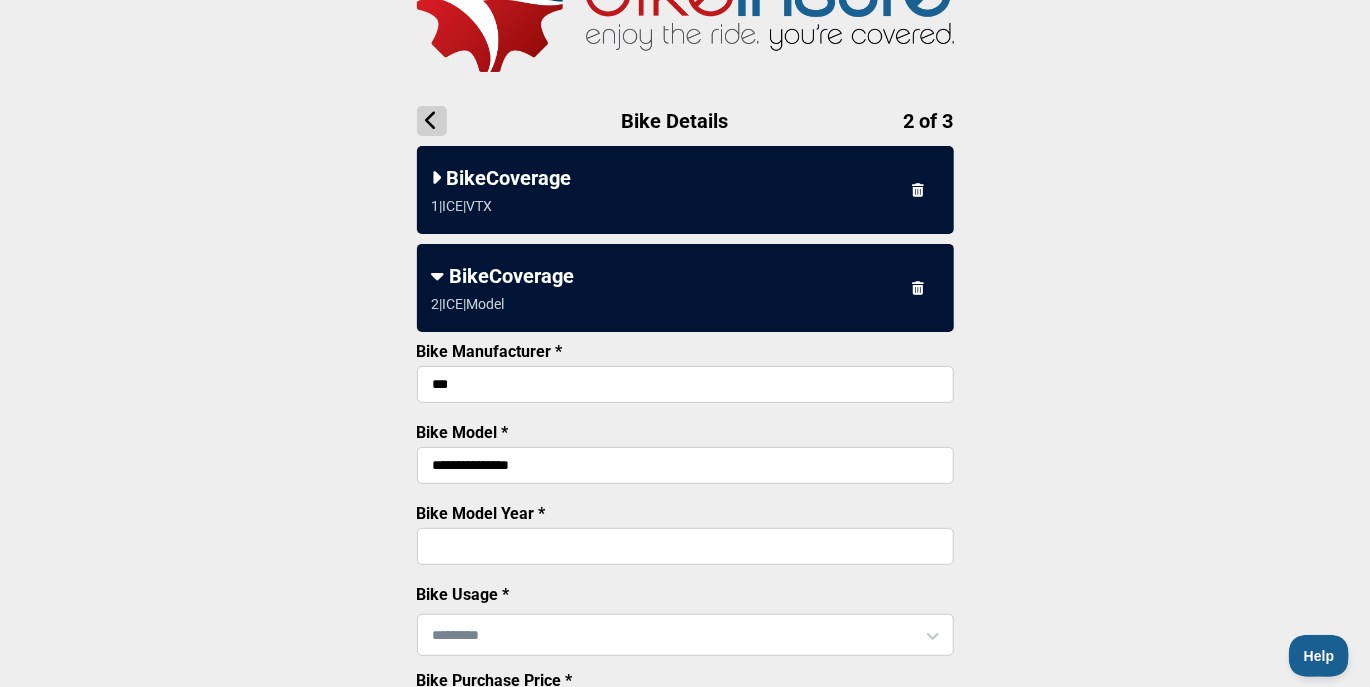 type on "**********" 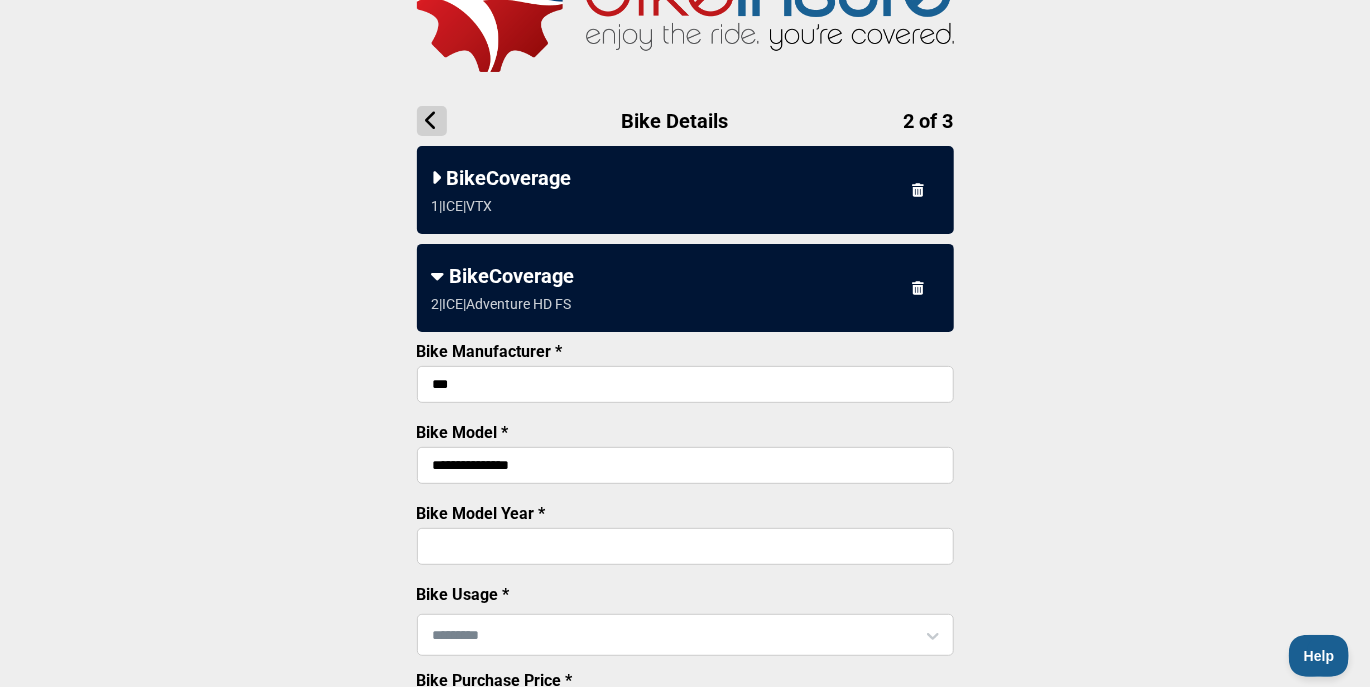 click on "Bike Model Year   *" at bounding box center (685, 546) 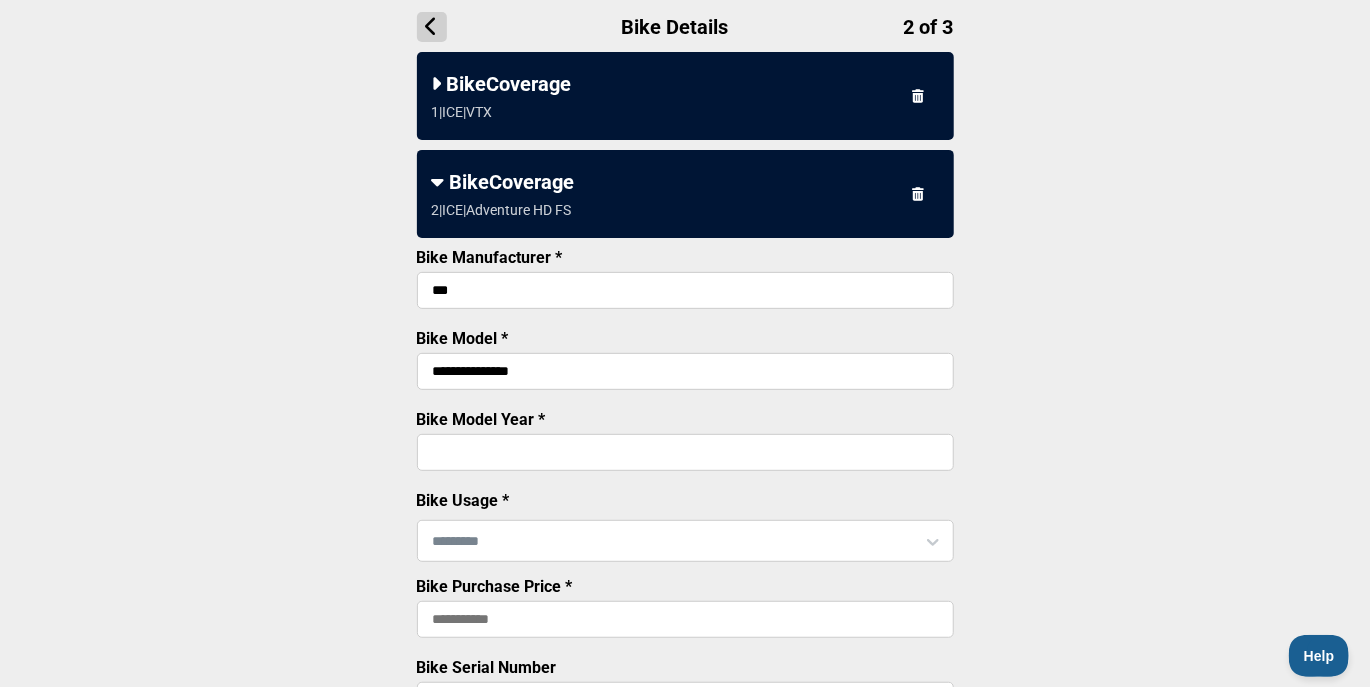 scroll, scrollTop: 294, scrollLeft: 0, axis: vertical 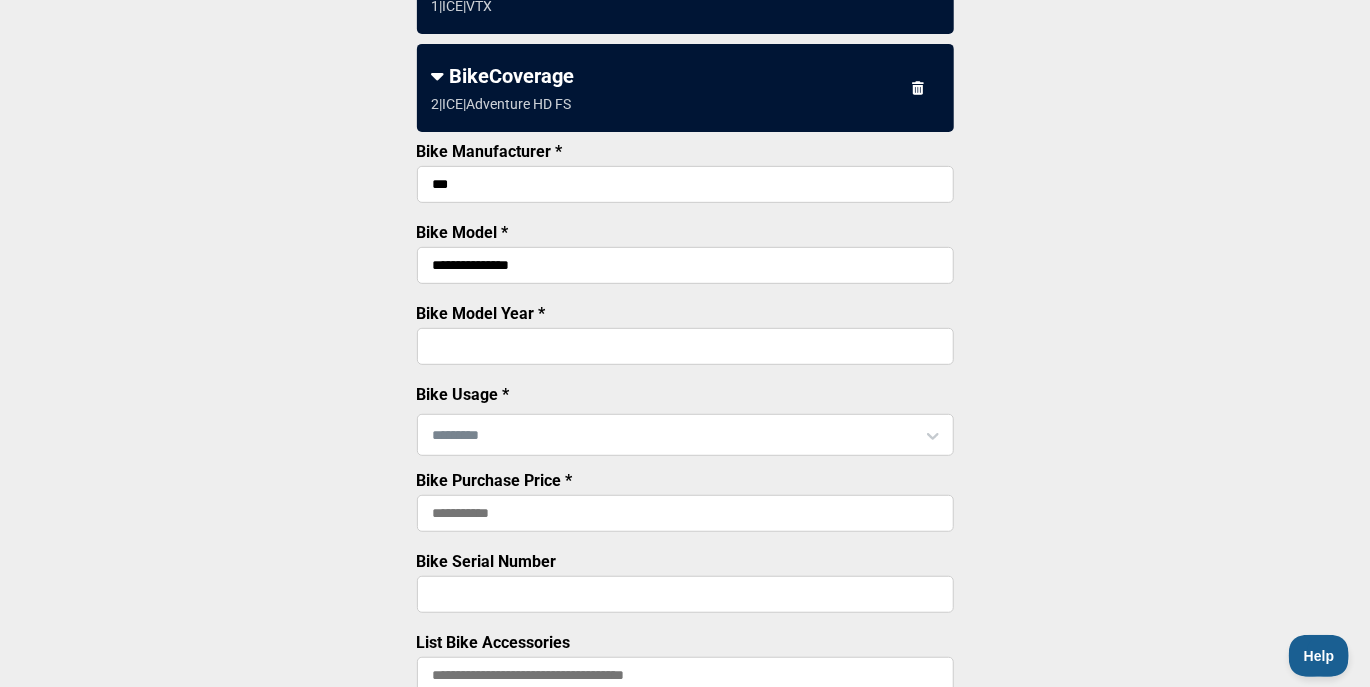 type on "****" 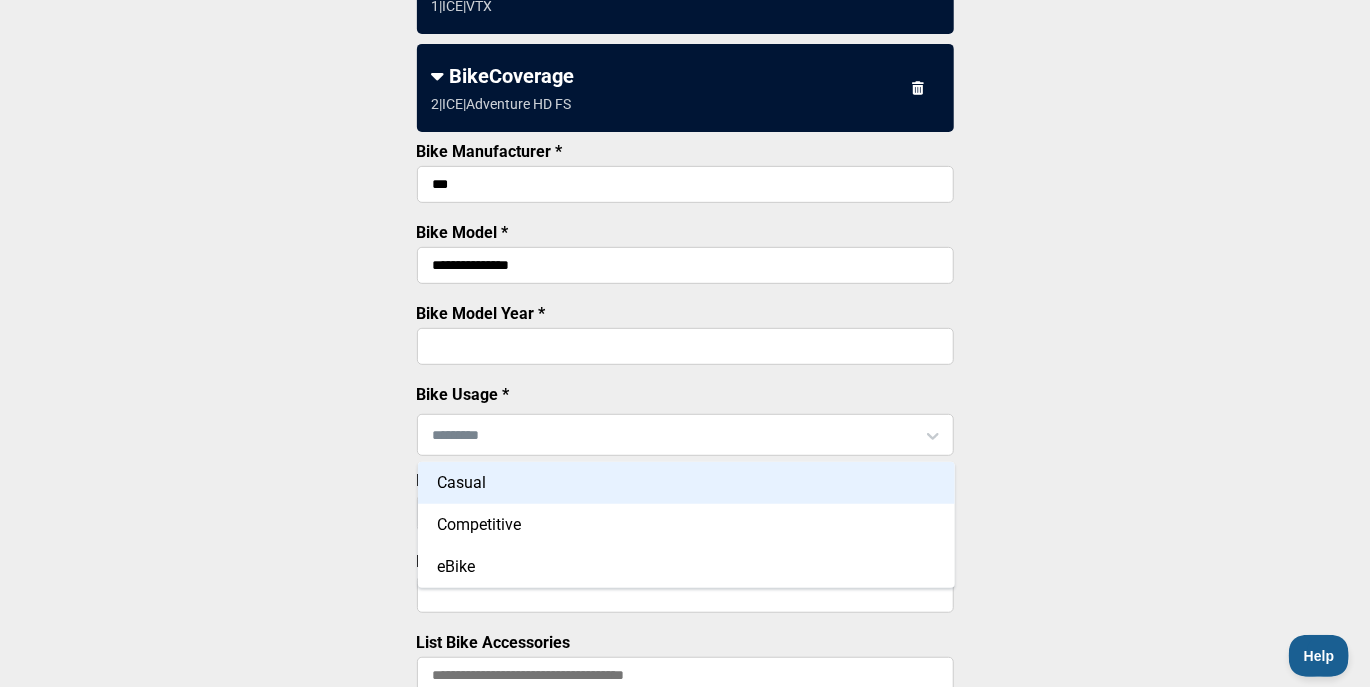 click on "Casual" at bounding box center (686, 483) 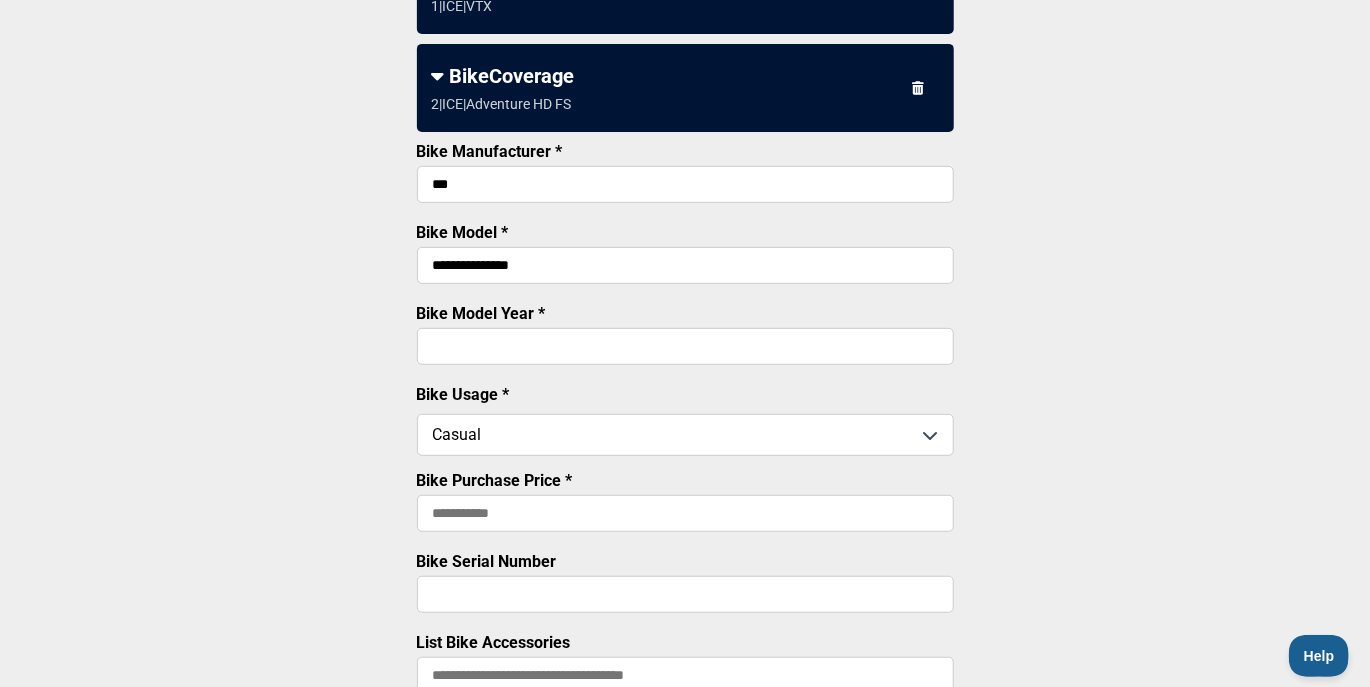 click on "Bike Purchase Price   *" at bounding box center [685, 513] 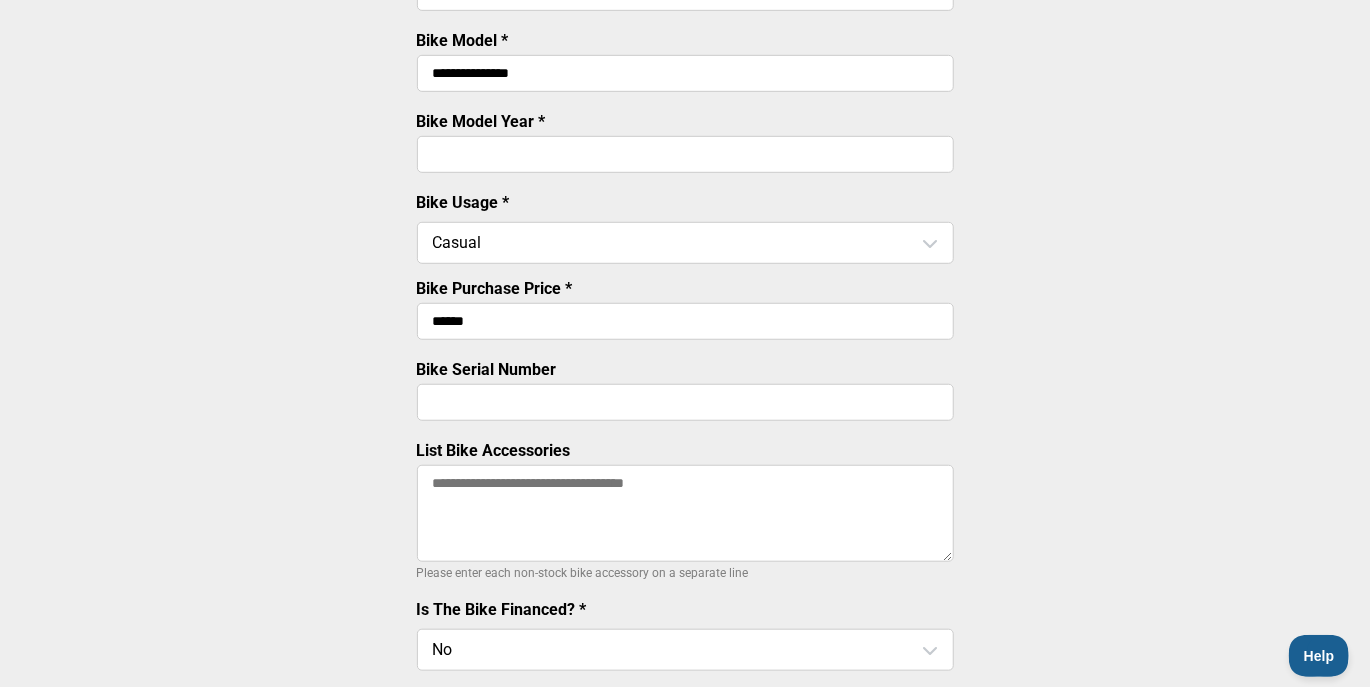 scroll, scrollTop: 494, scrollLeft: 0, axis: vertical 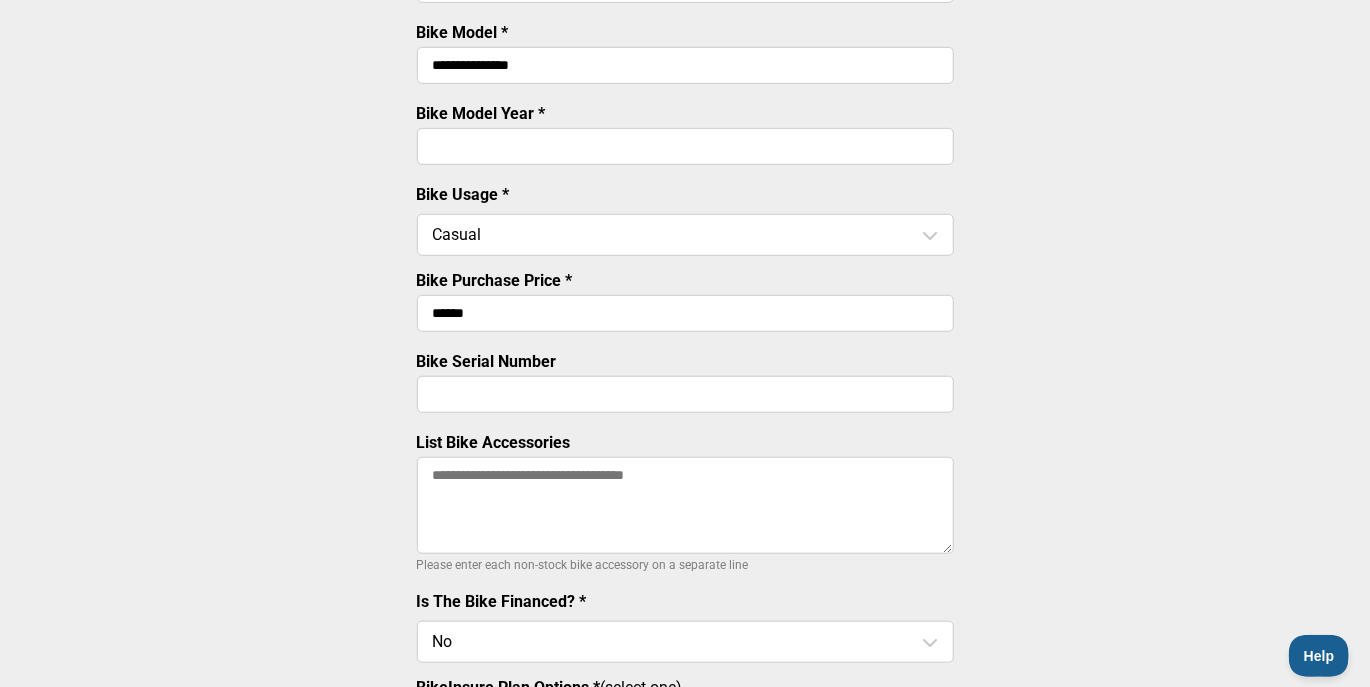 type on "******" 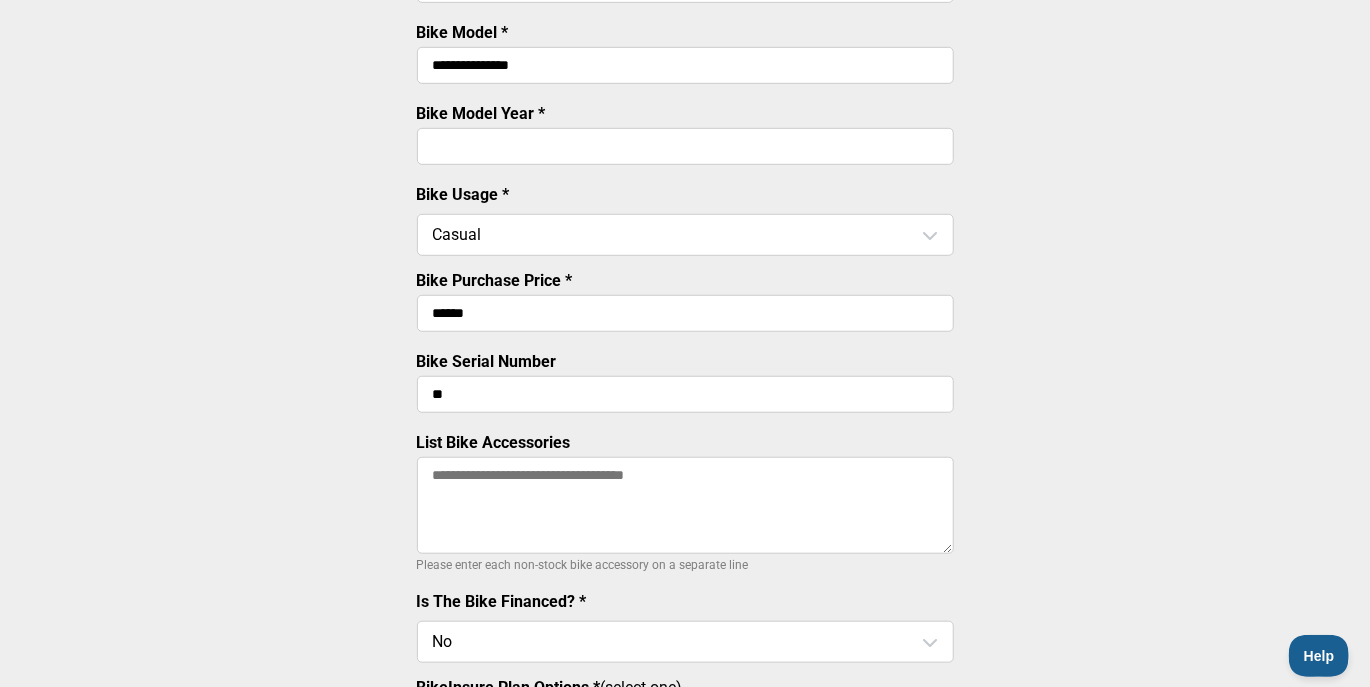 type on "*" 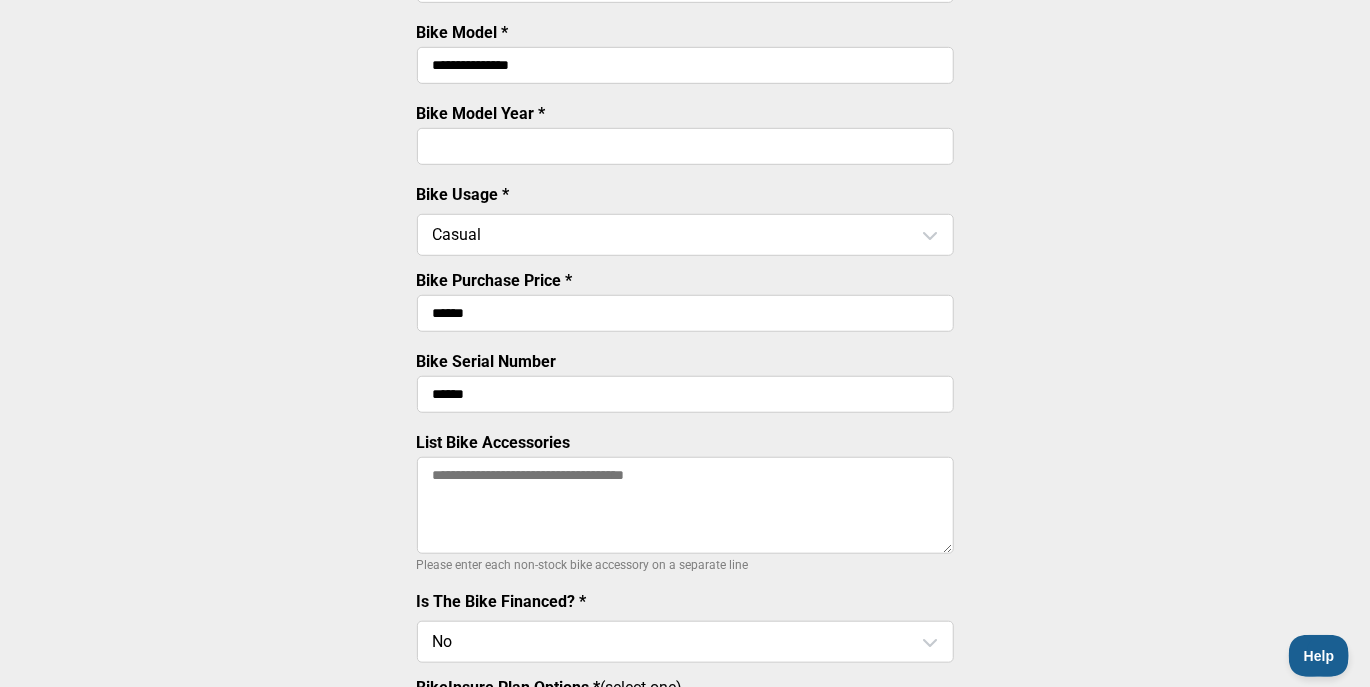 type on "******" 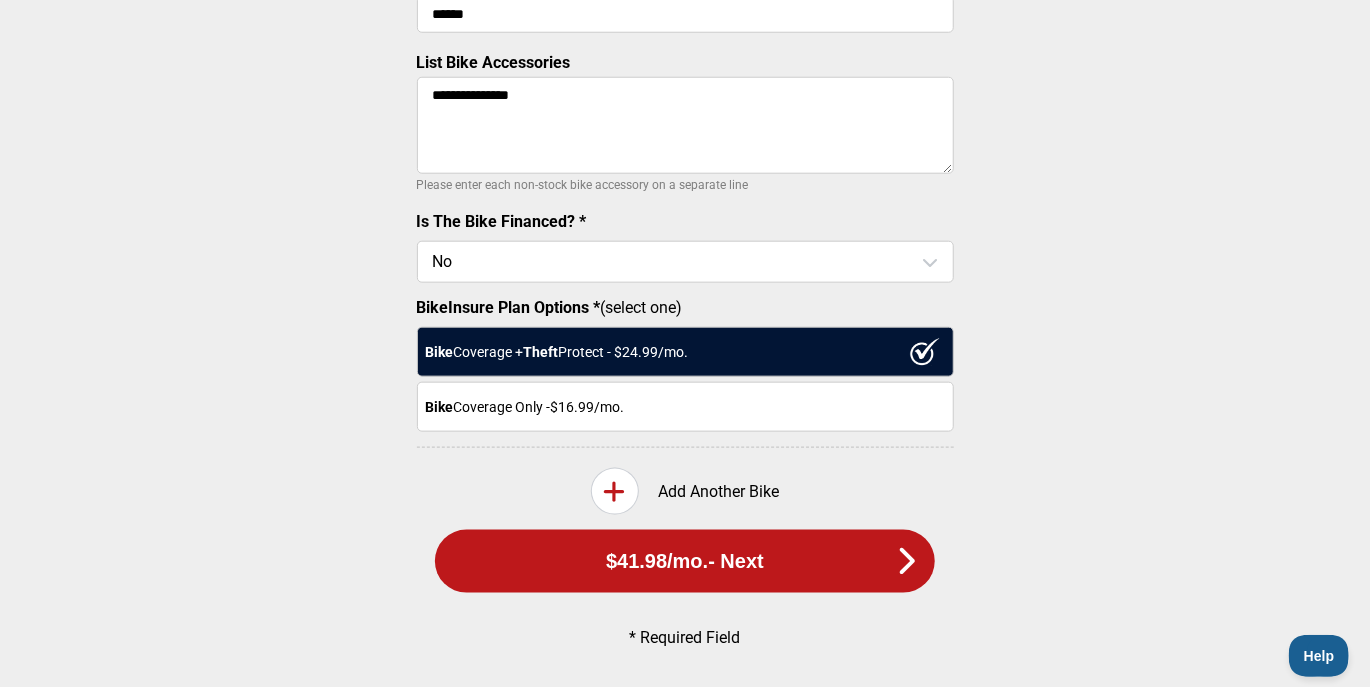 scroll, scrollTop: 892, scrollLeft: 0, axis: vertical 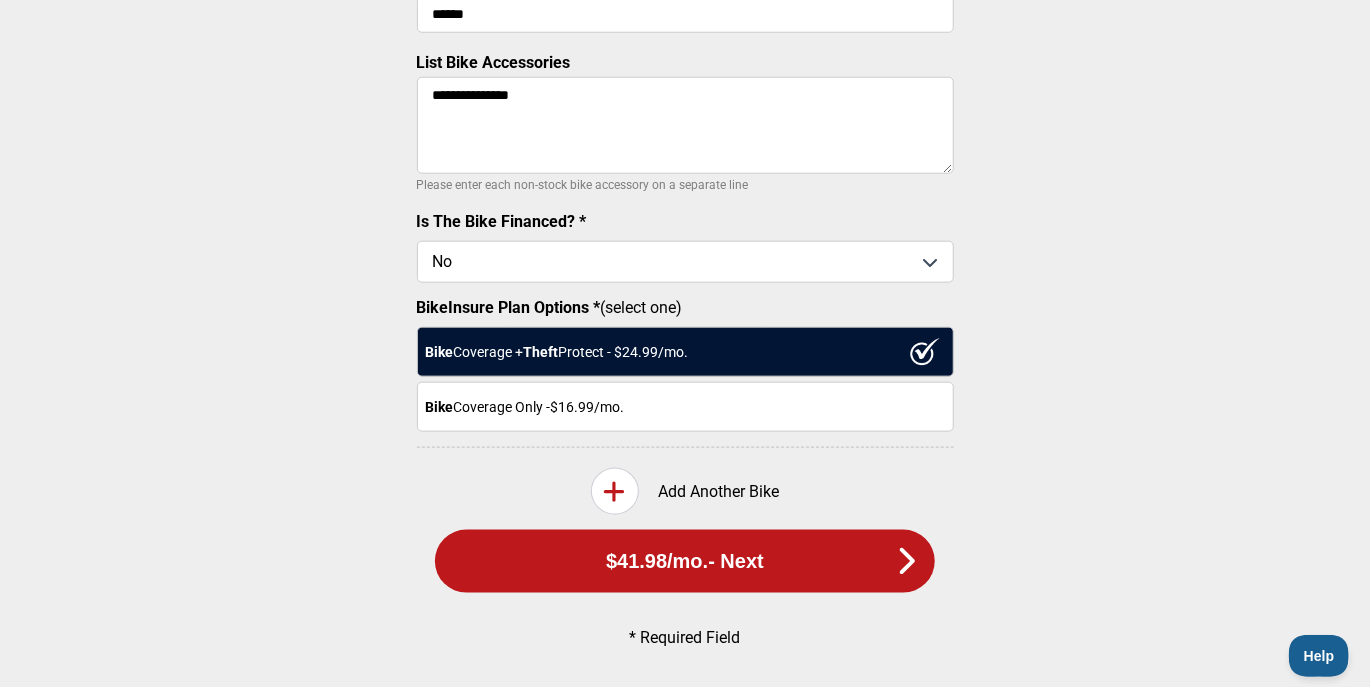 click at bounding box center (685, 262) 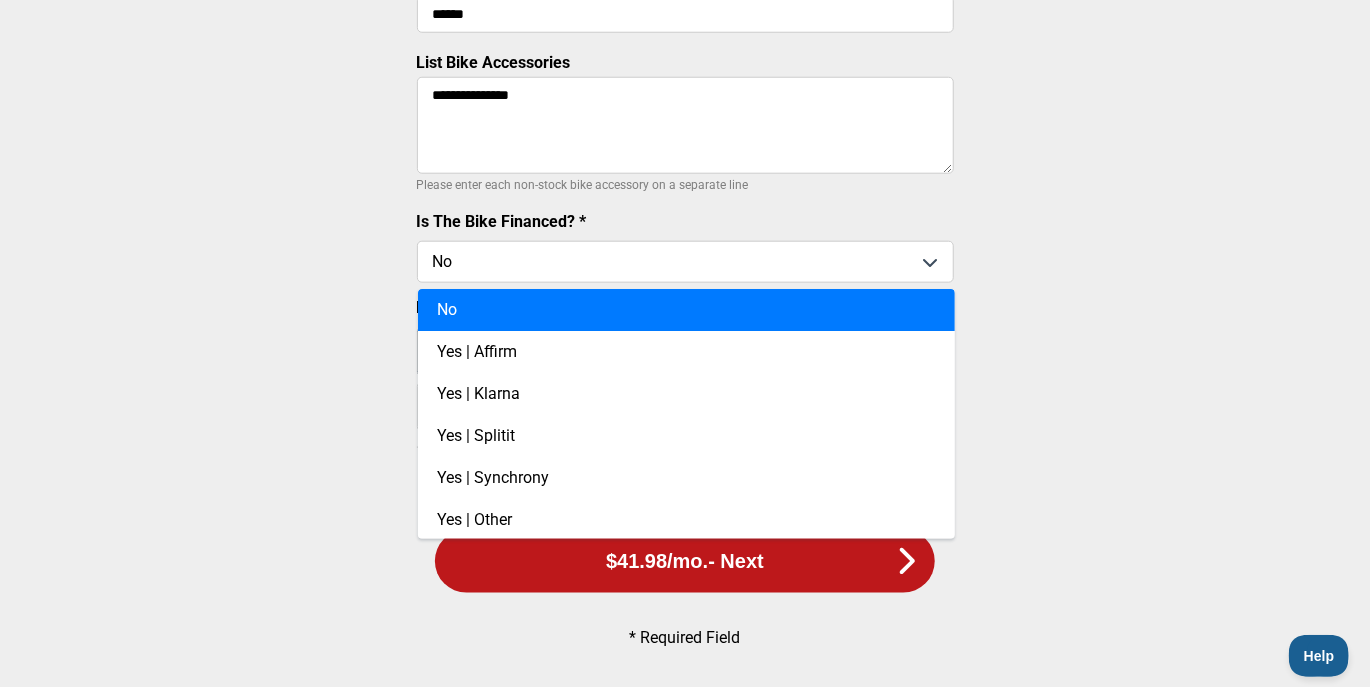 click at bounding box center (685, 262) 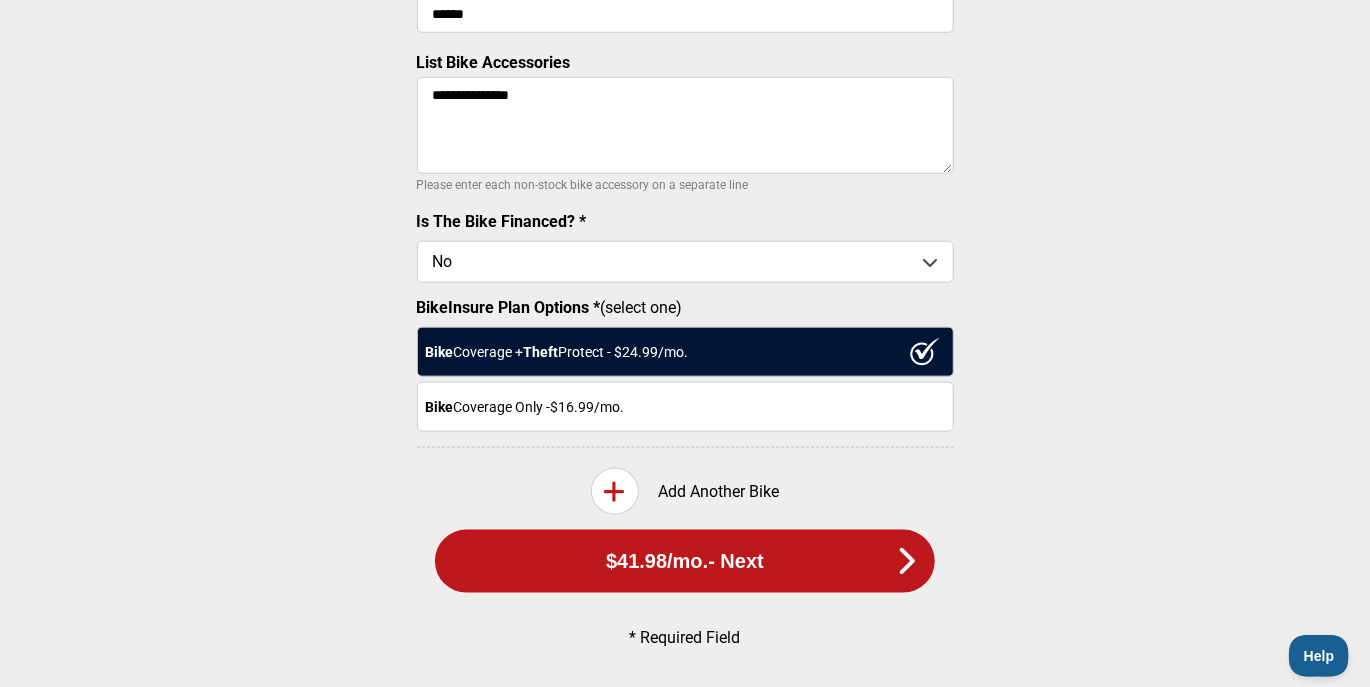 click on "Bike Coverage Only -  $[PRICE] /mo." at bounding box center (685, 407) 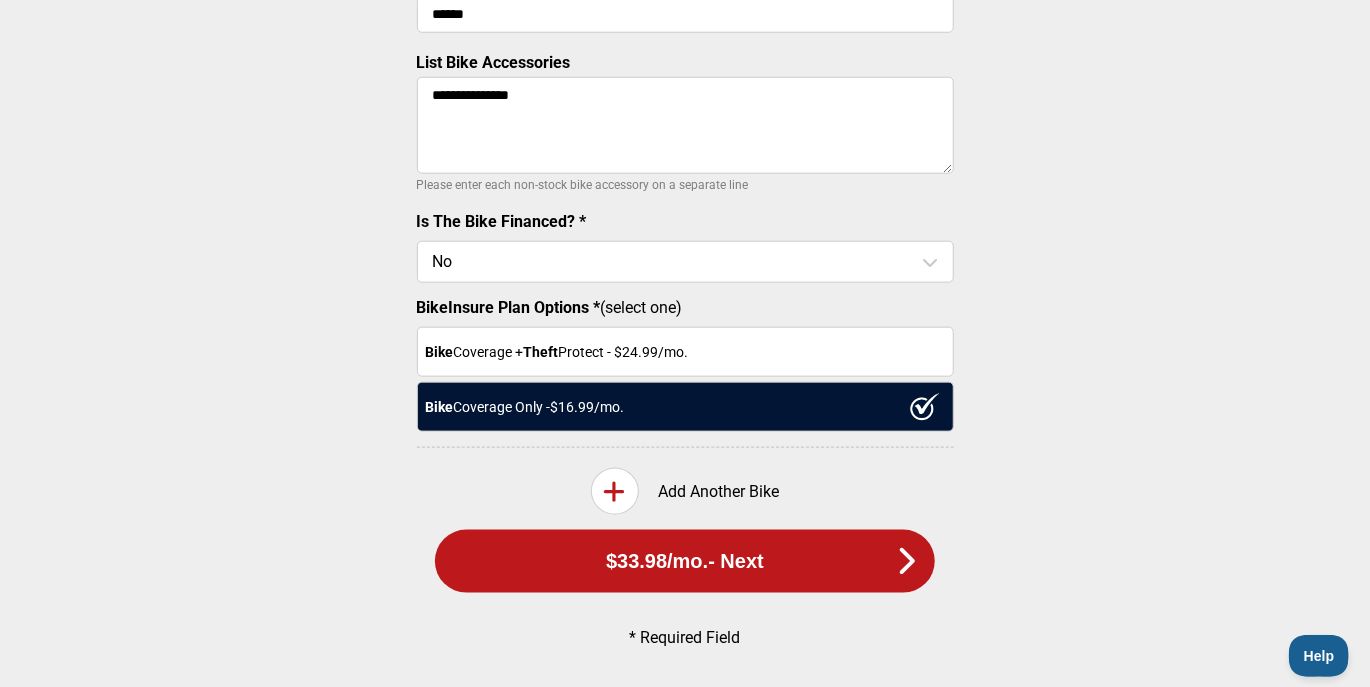 click at bounding box center (615, 491) 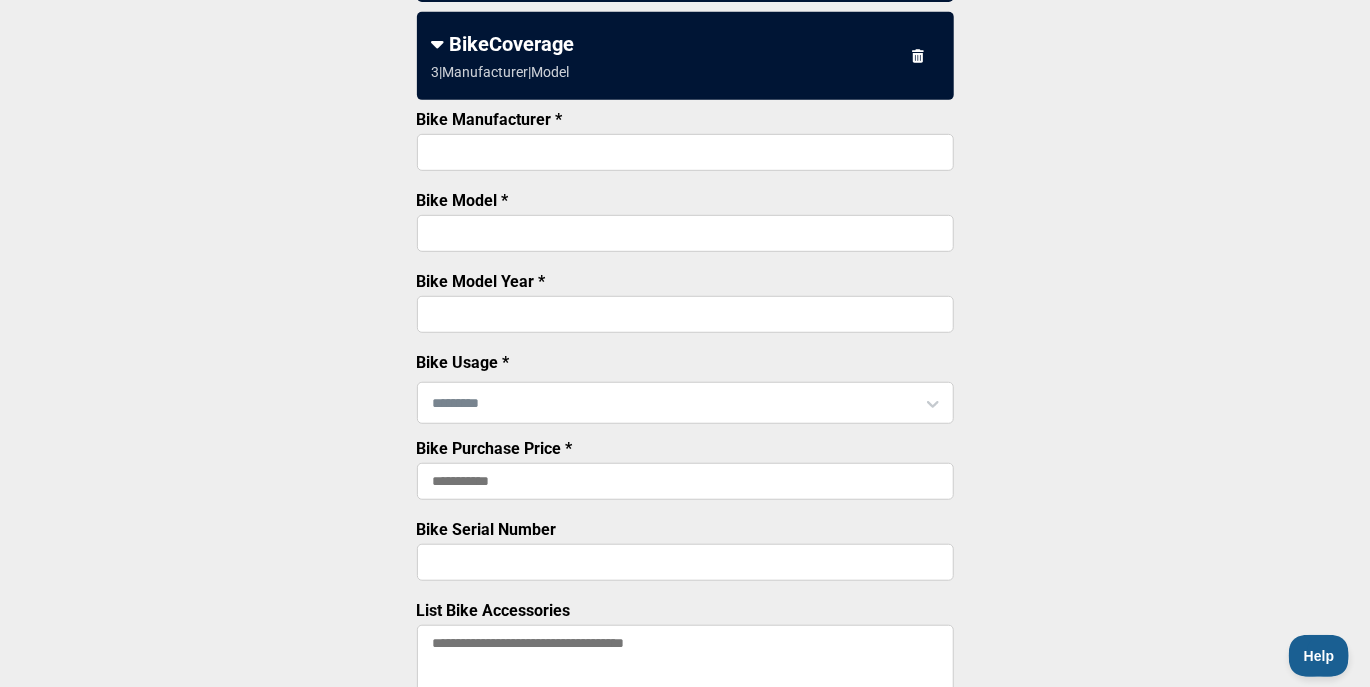 scroll, scrollTop: 292, scrollLeft: 0, axis: vertical 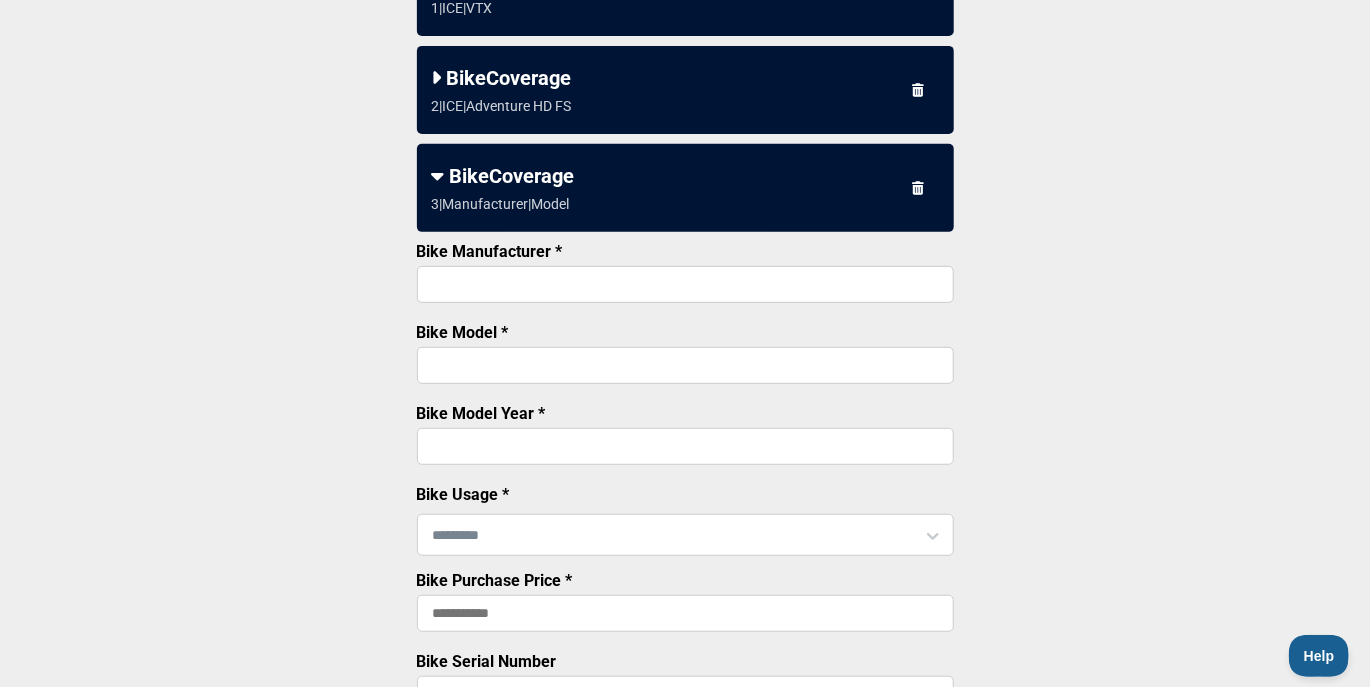 click on "Bike Manufacturer   *" at bounding box center (685, 284) 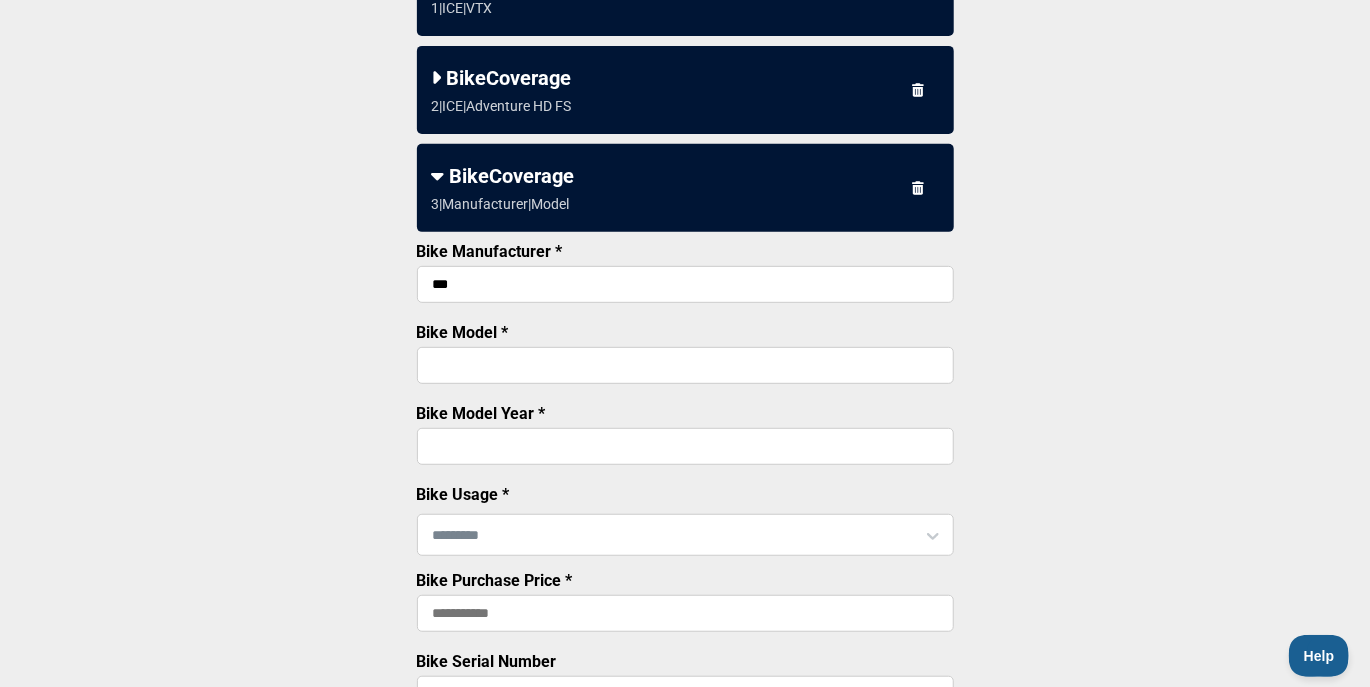 type on "***" 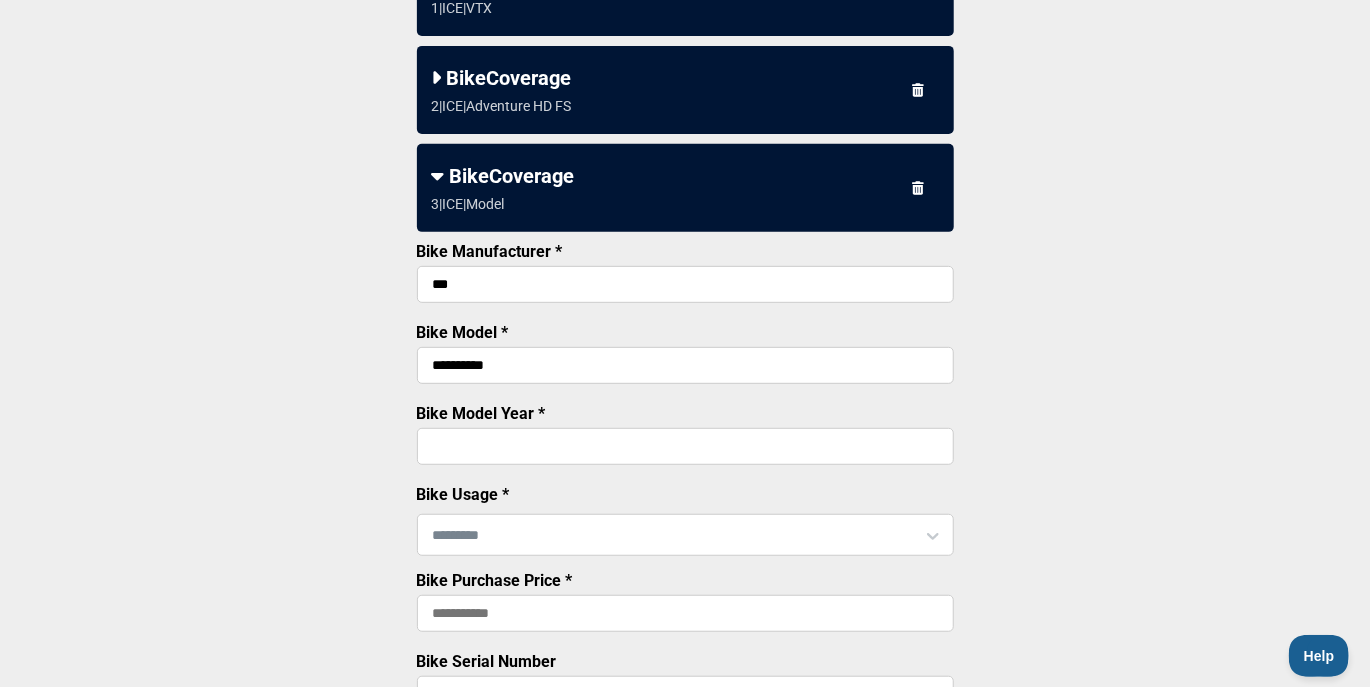type on "**********" 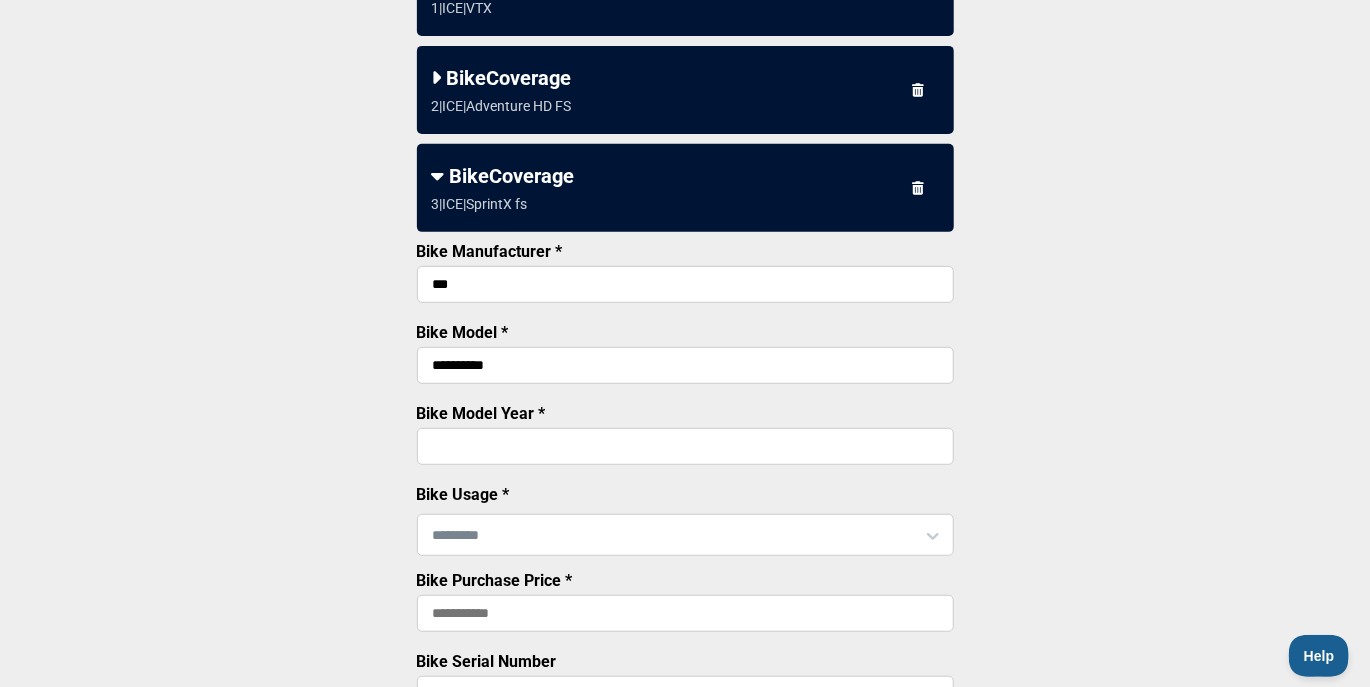 type on "****" 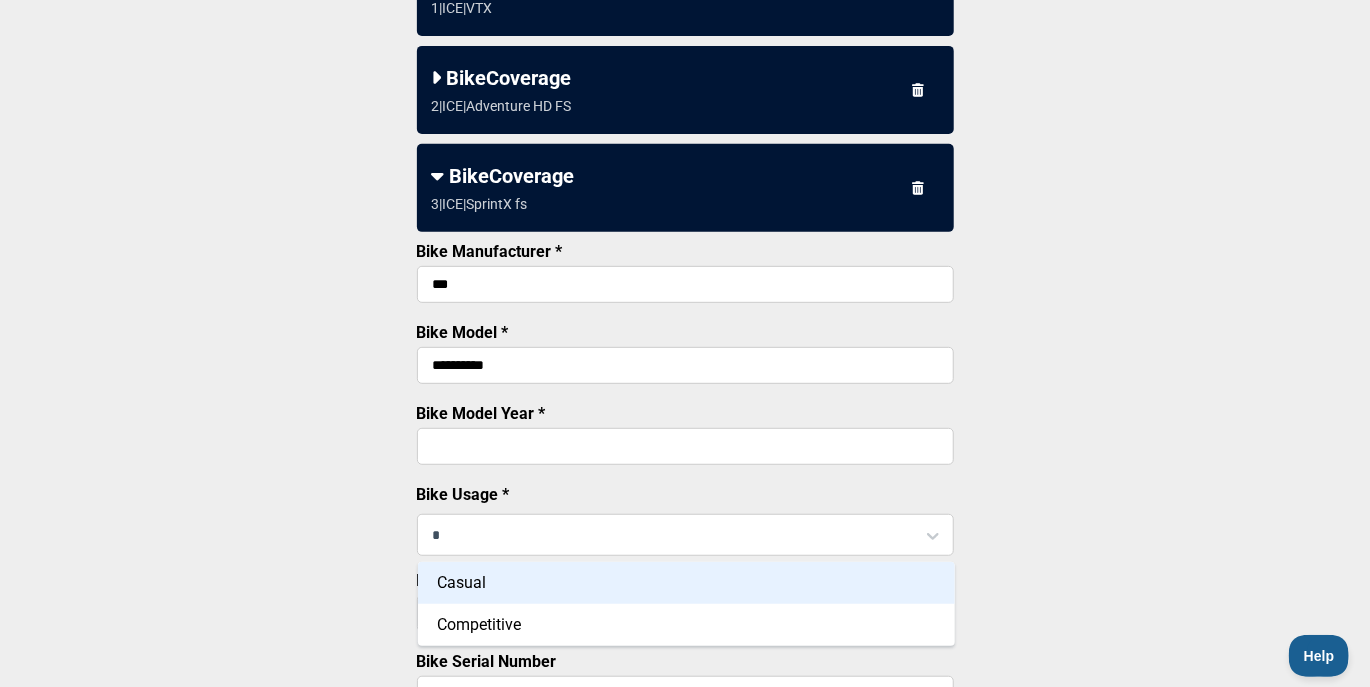 type on "*" 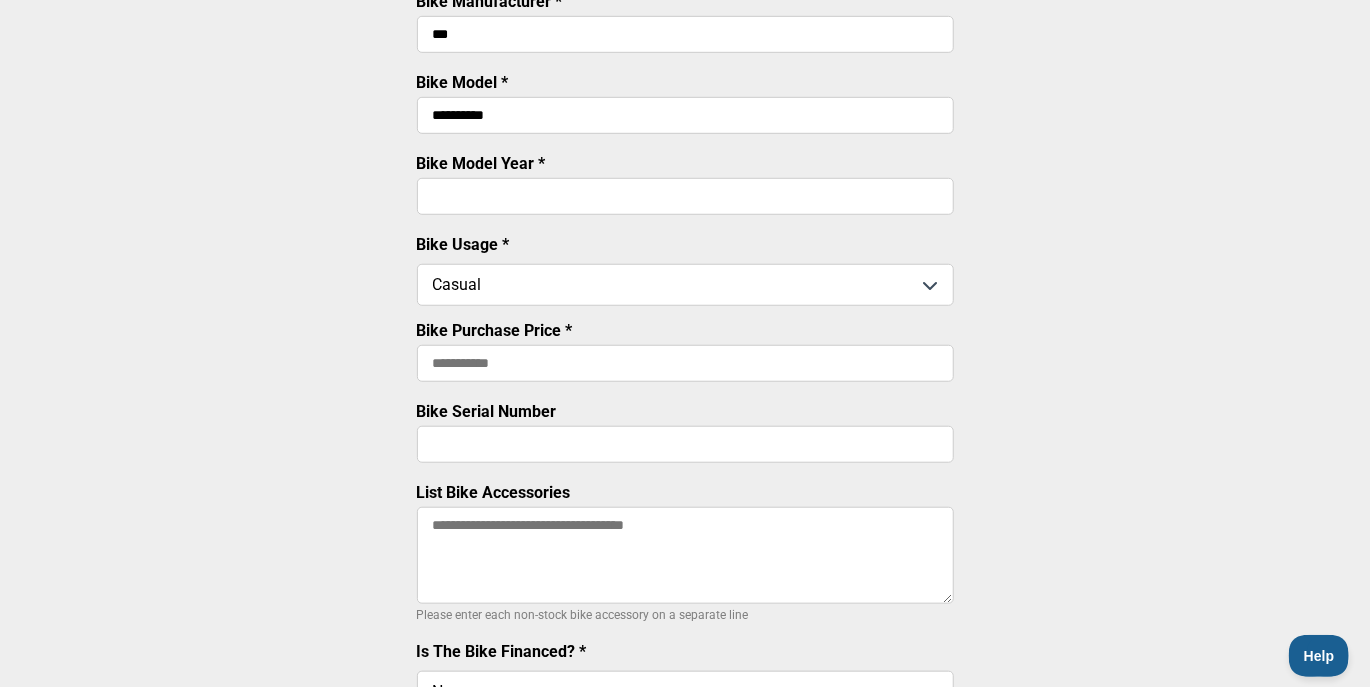 scroll, scrollTop: 592, scrollLeft: 0, axis: vertical 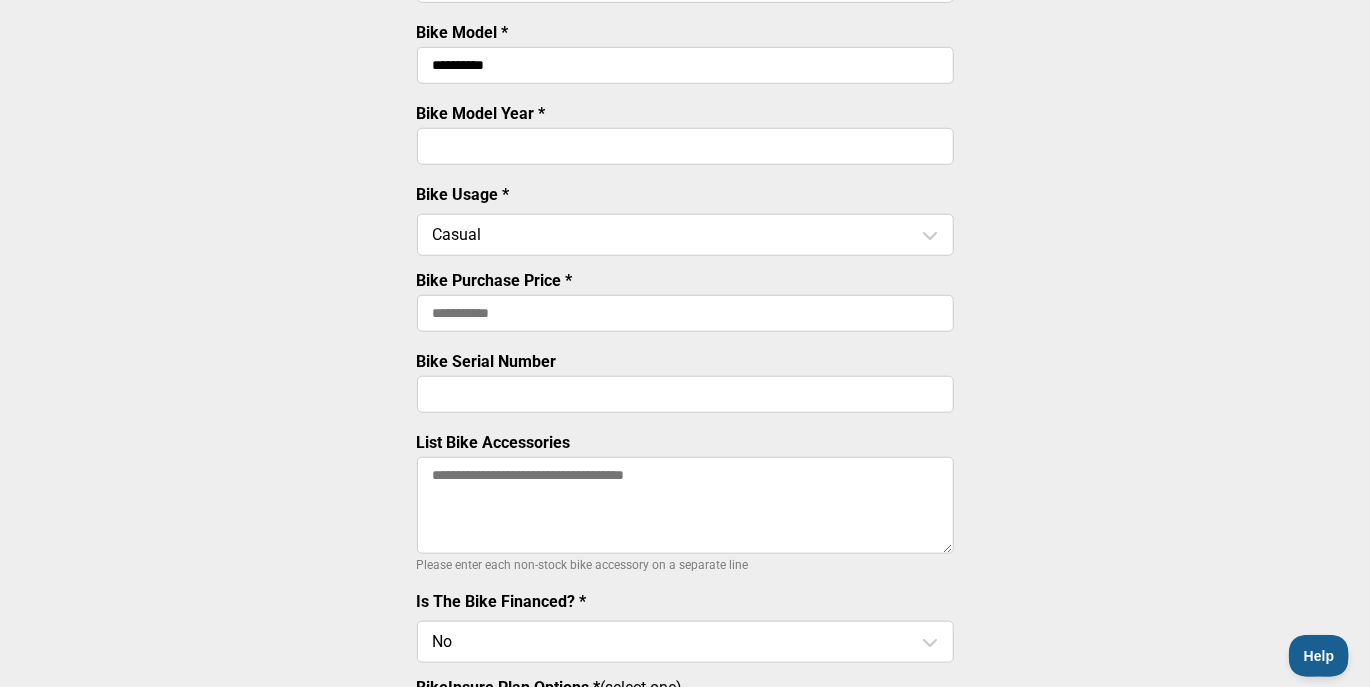 click on "Bike Purchase Price   *" at bounding box center (685, 313) 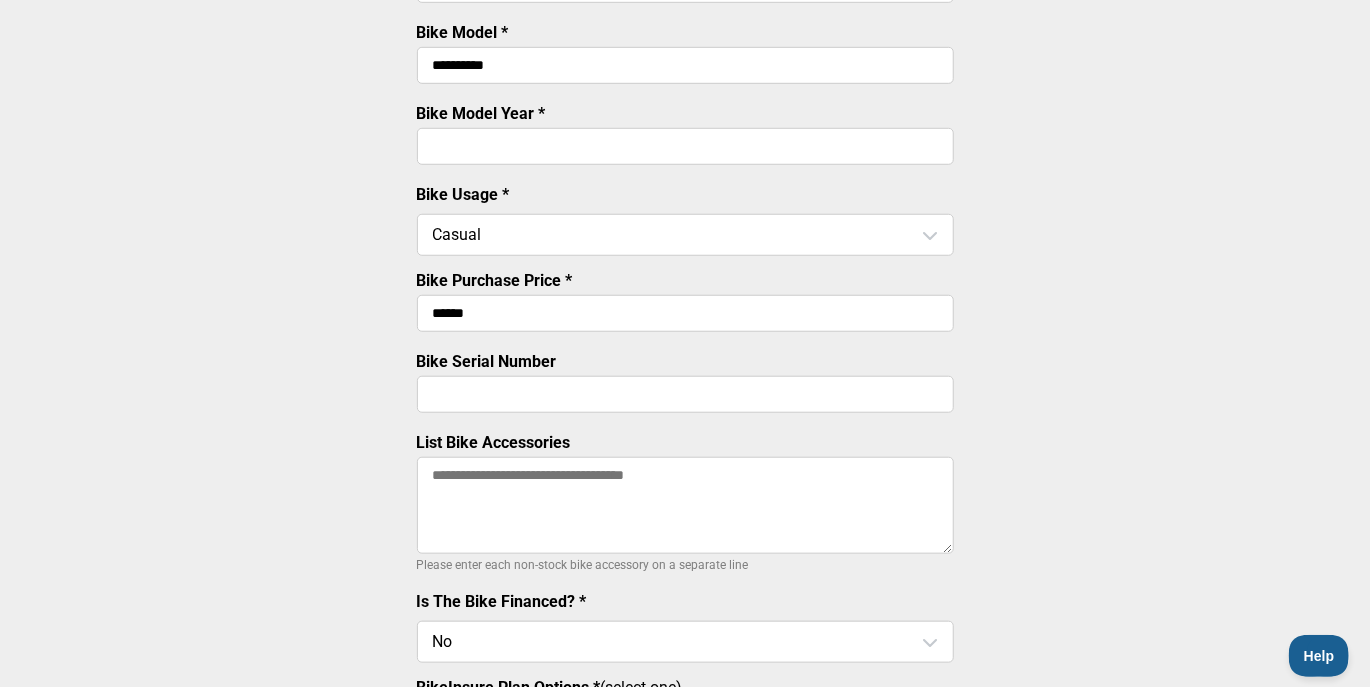 type on "******" 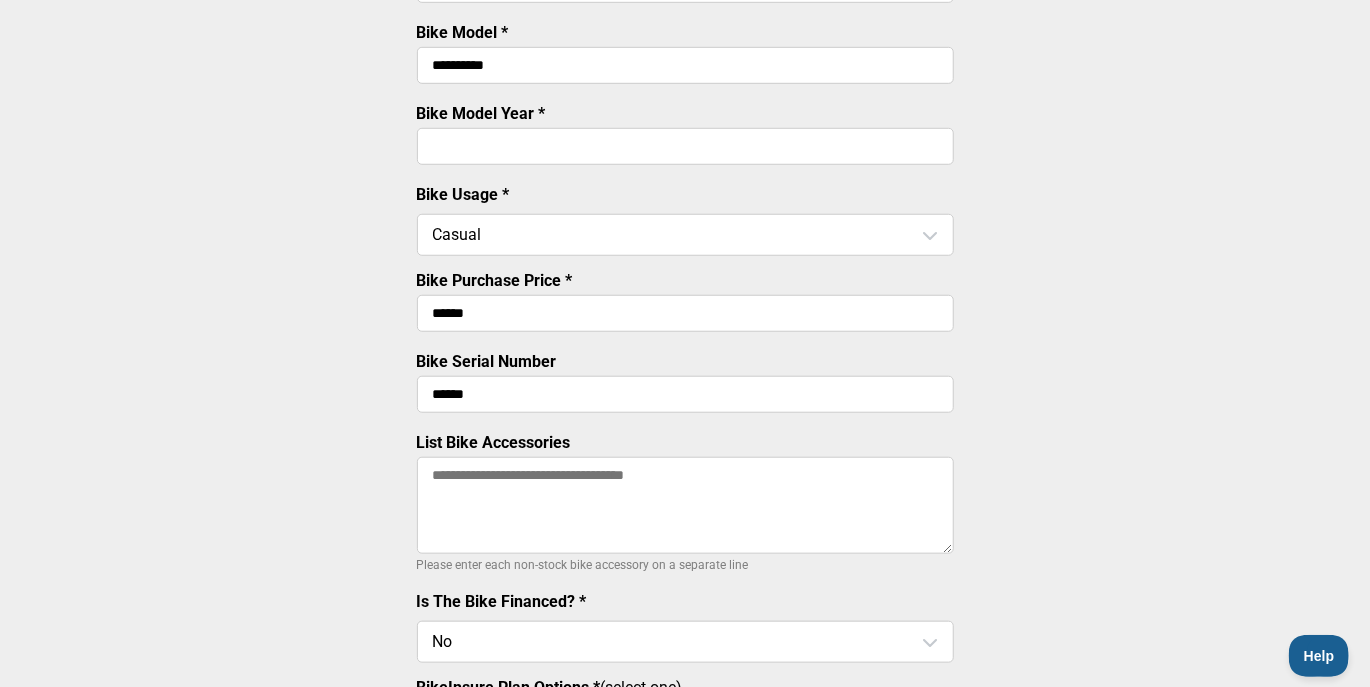 type on "******" 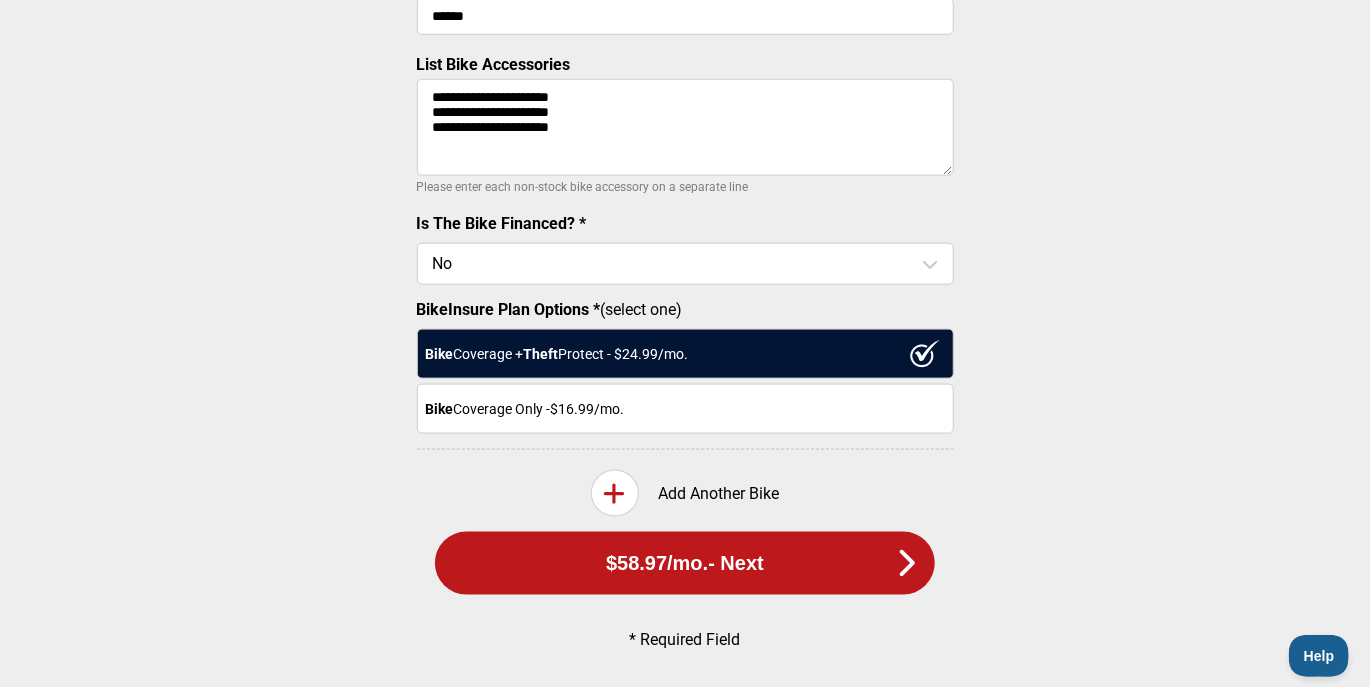 scroll, scrollTop: 992, scrollLeft: 0, axis: vertical 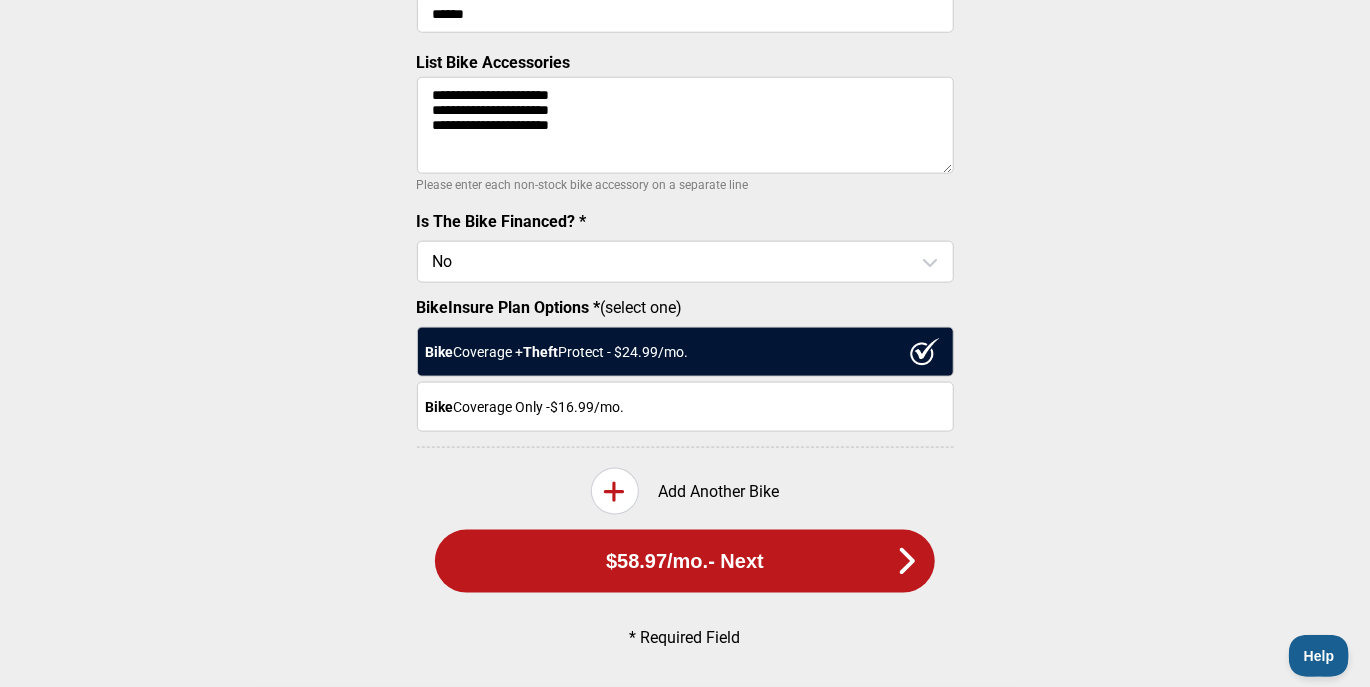 click on "Bike Coverage Only -  $[PRICE] /mo." at bounding box center (685, 407) 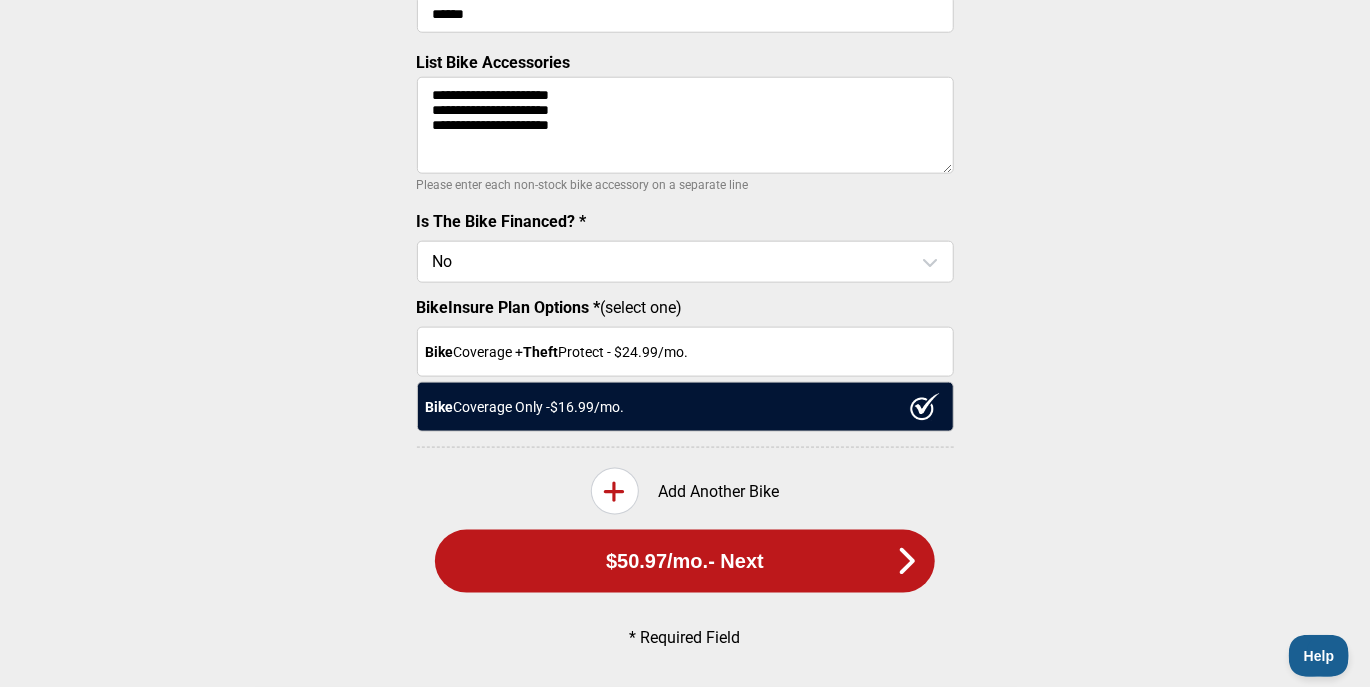 click on "**********" at bounding box center (685, 125) 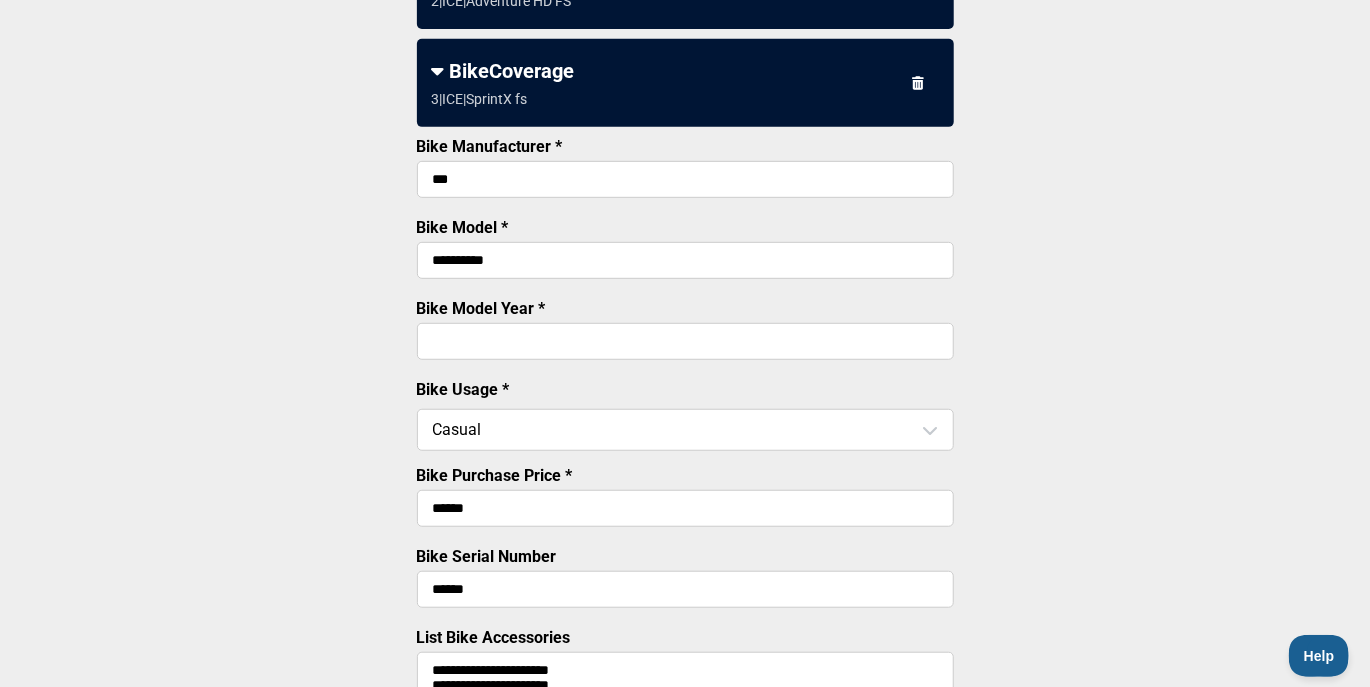 scroll, scrollTop: 100, scrollLeft: 0, axis: vertical 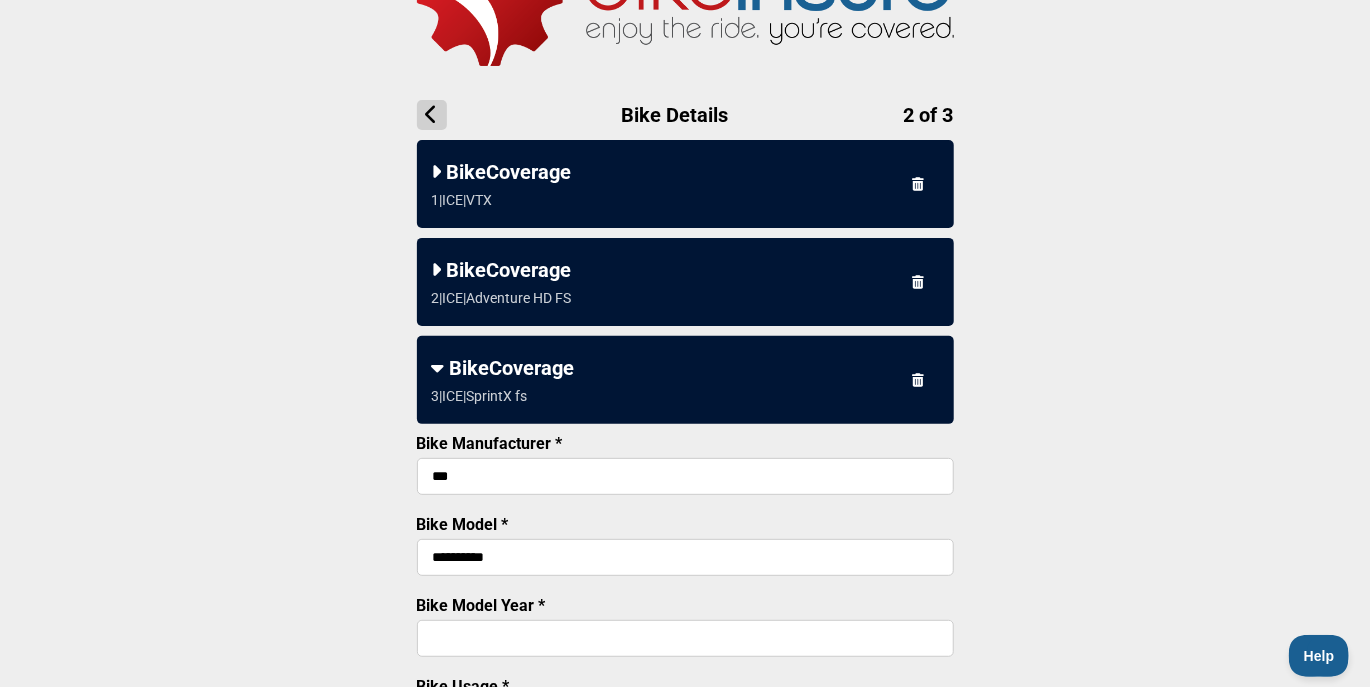 type on "**********" 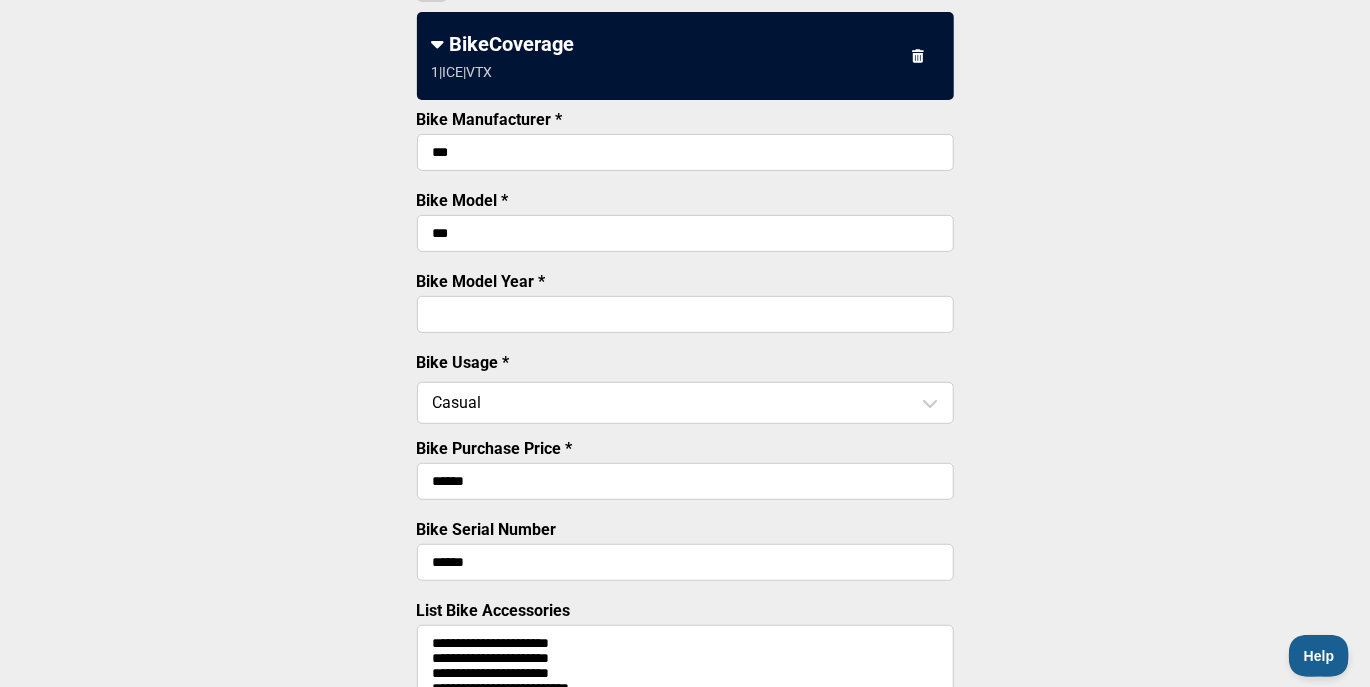 scroll, scrollTop: 400, scrollLeft: 0, axis: vertical 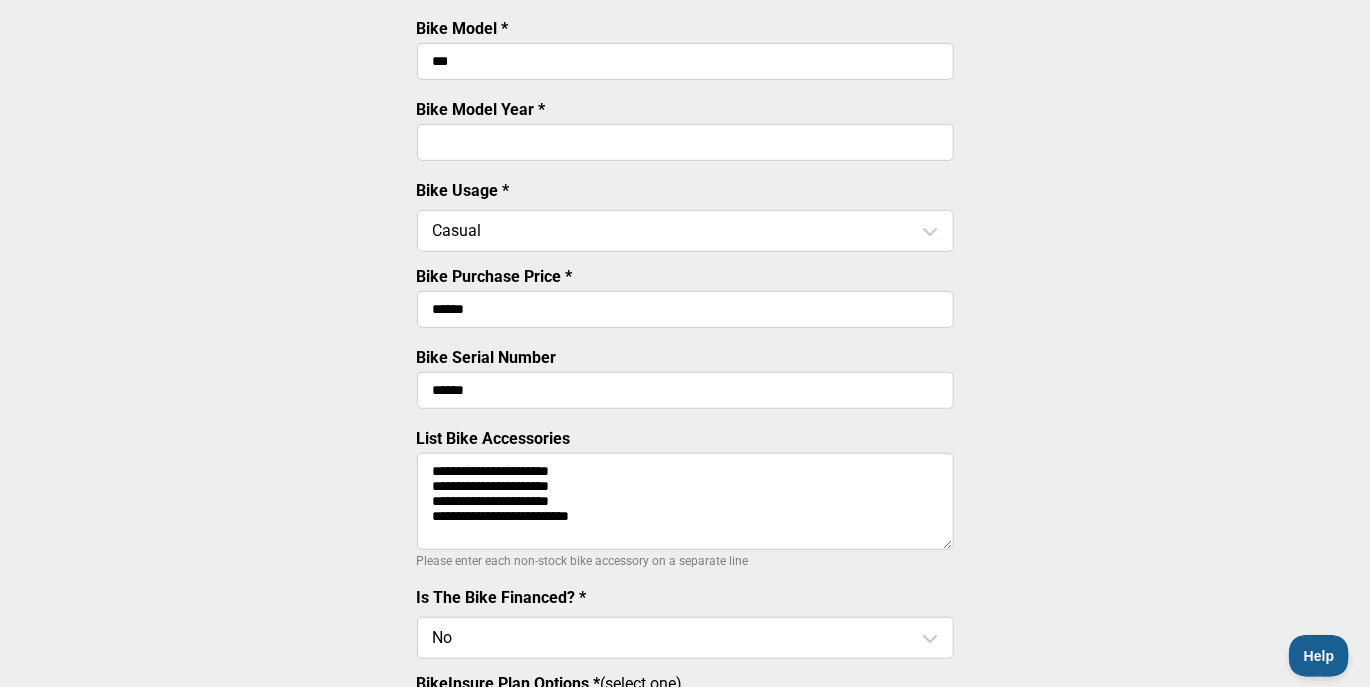 click on "**********" at bounding box center [685, 501] 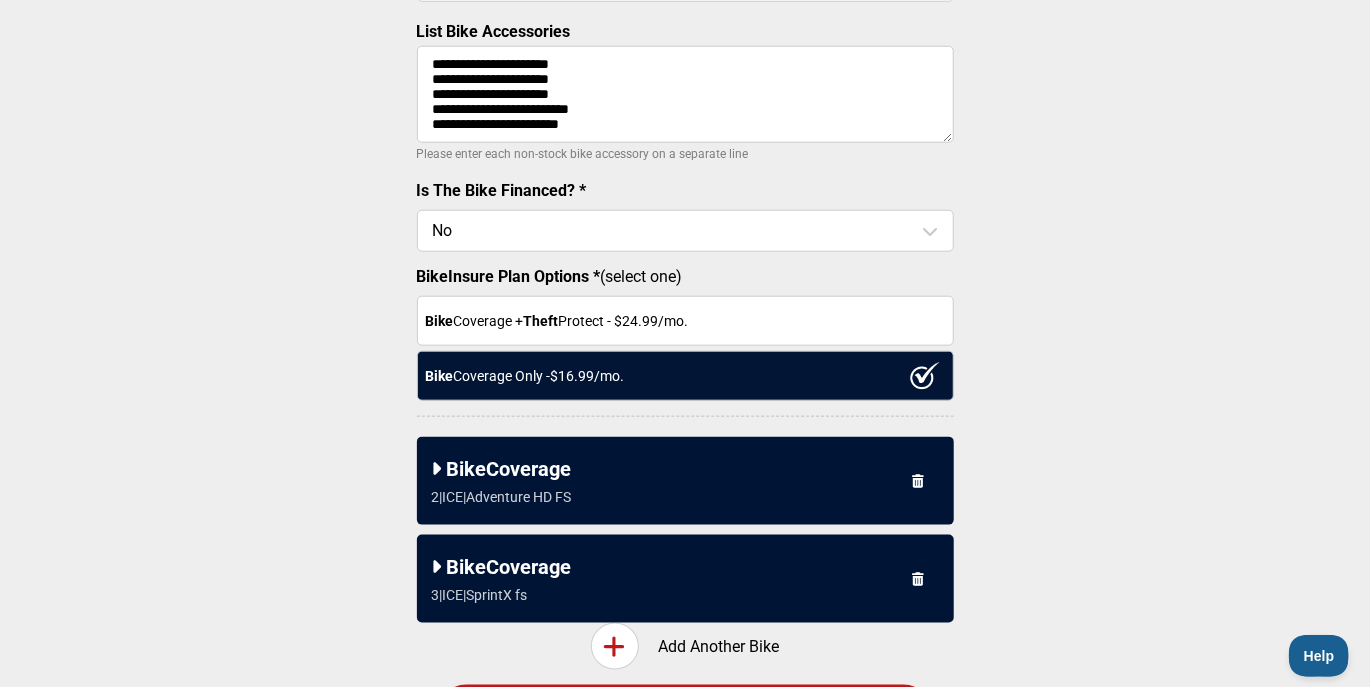 scroll, scrollTop: 900, scrollLeft: 0, axis: vertical 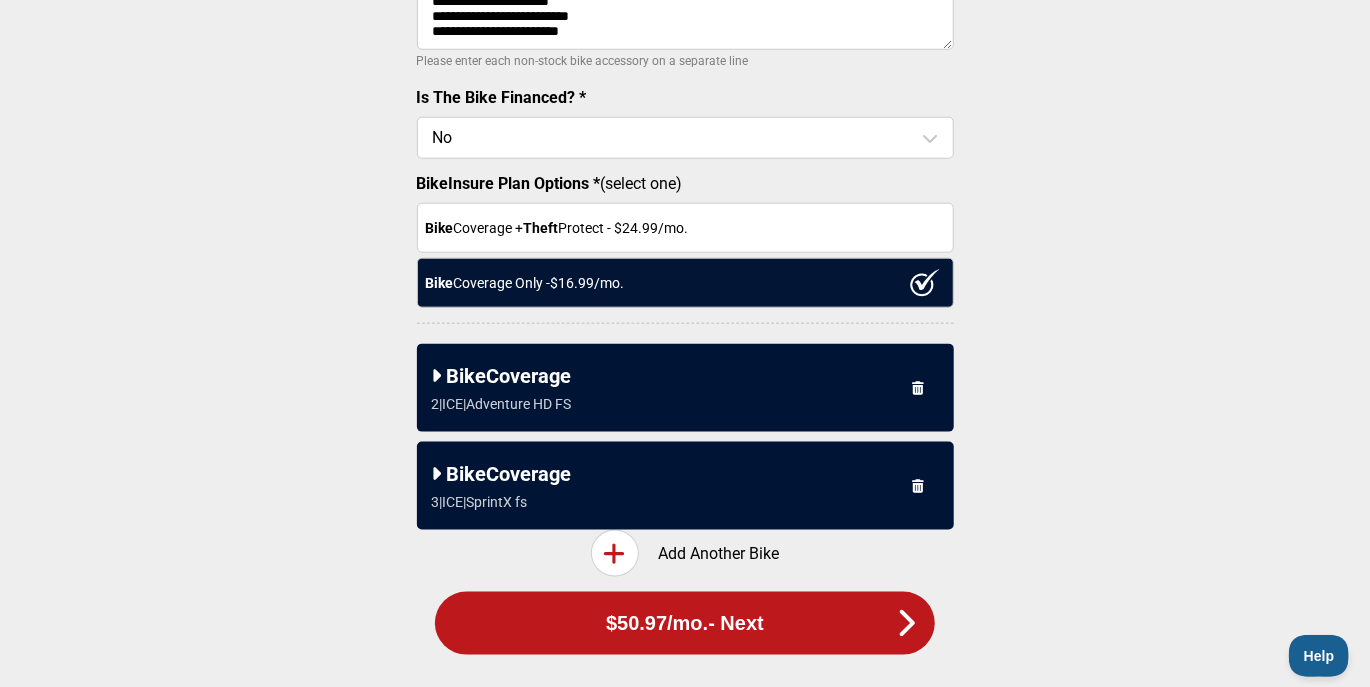 type on "**********" 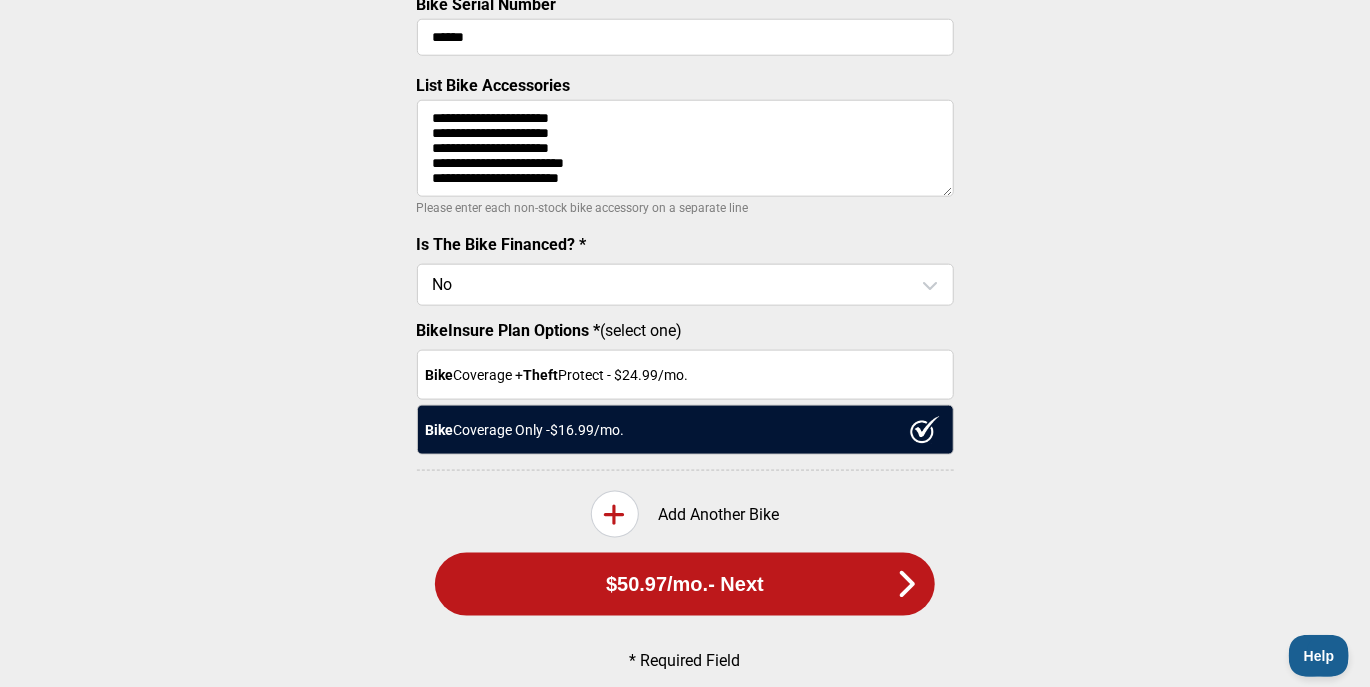 scroll, scrollTop: 992, scrollLeft: 0, axis: vertical 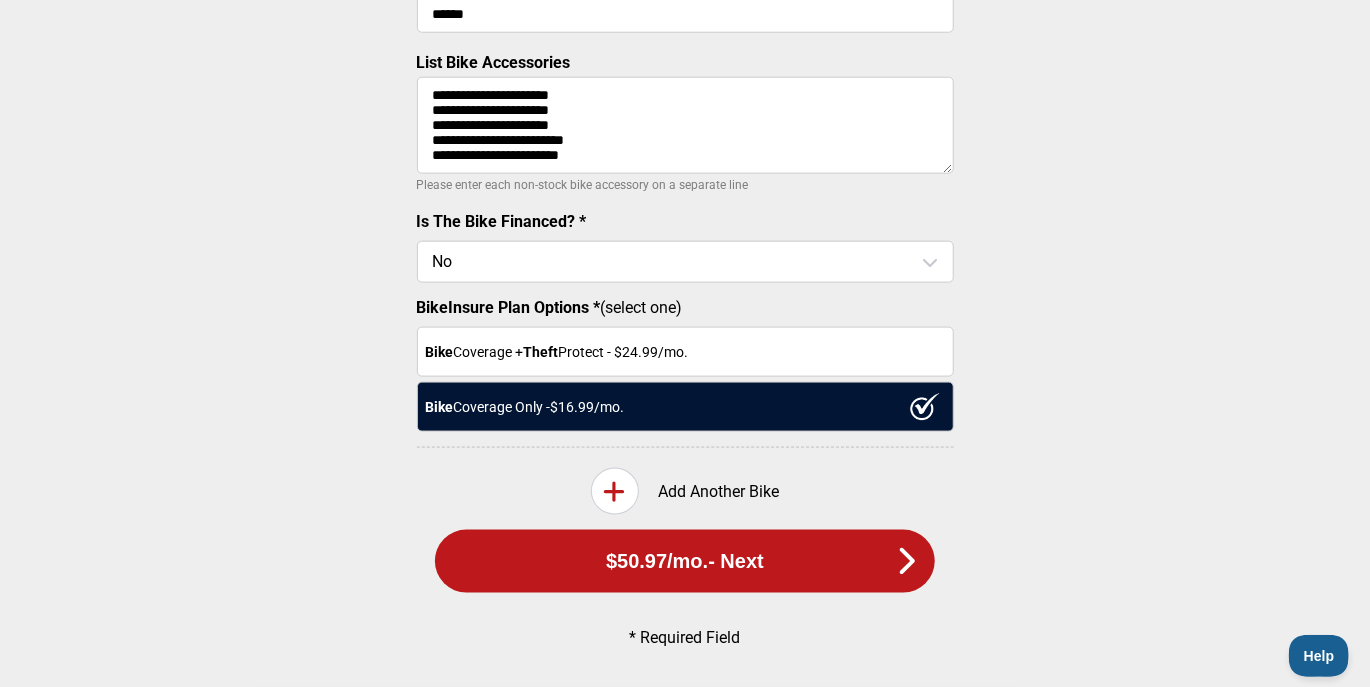 click on "$50.97 /mo.  - Next" at bounding box center [685, 561] 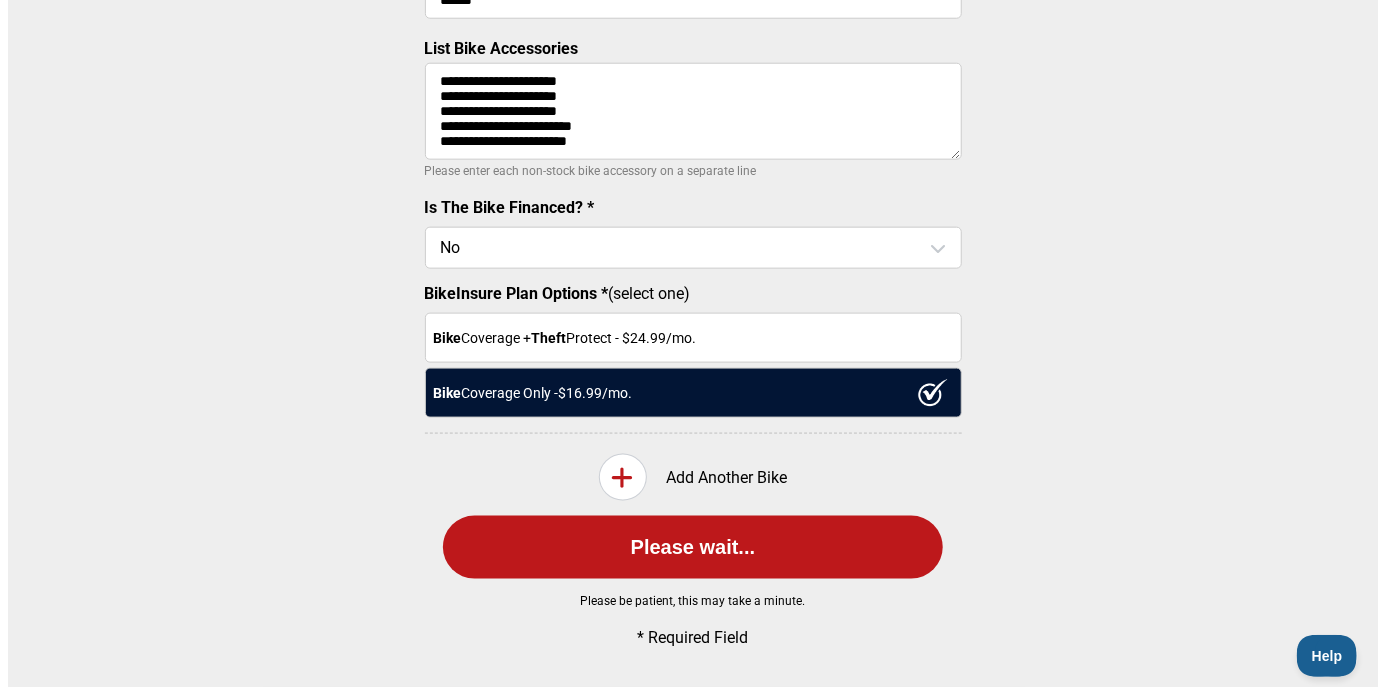 scroll, scrollTop: 0, scrollLeft: 0, axis: both 